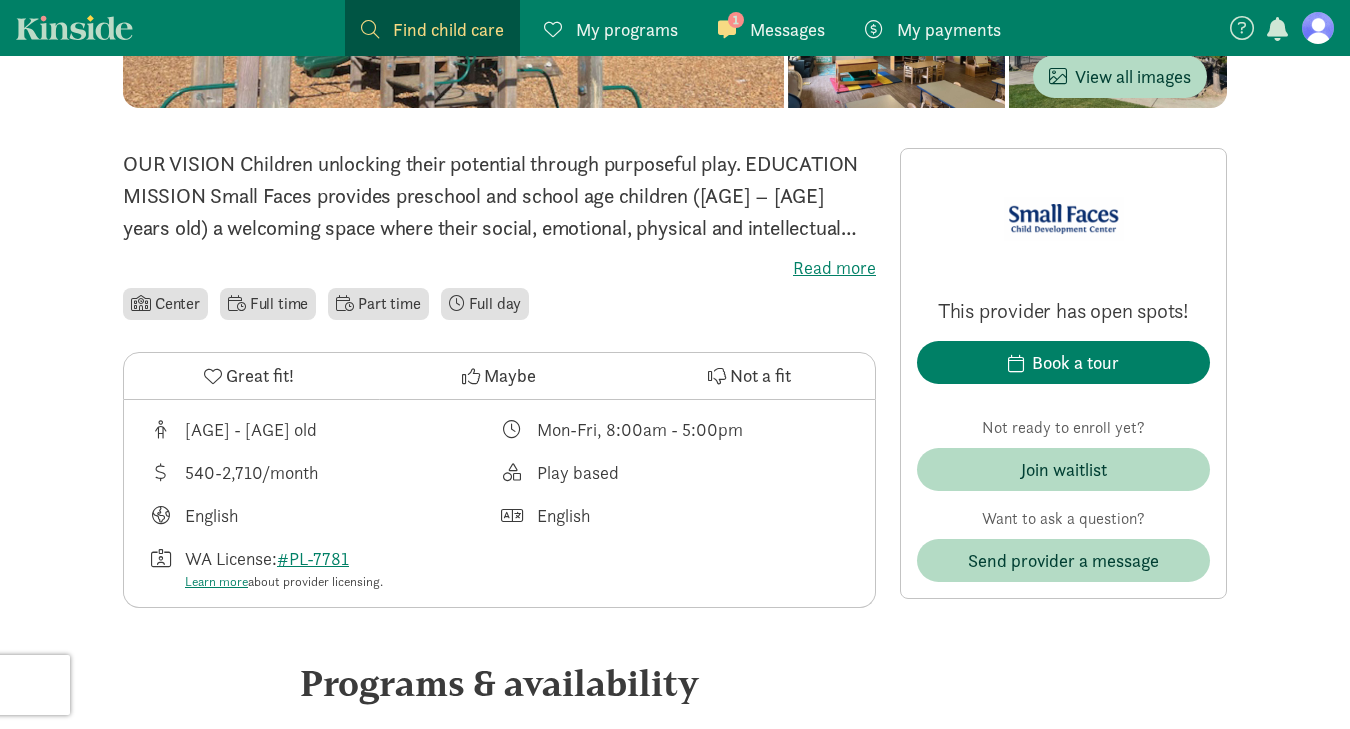 scroll, scrollTop: 425, scrollLeft: 0, axis: vertical 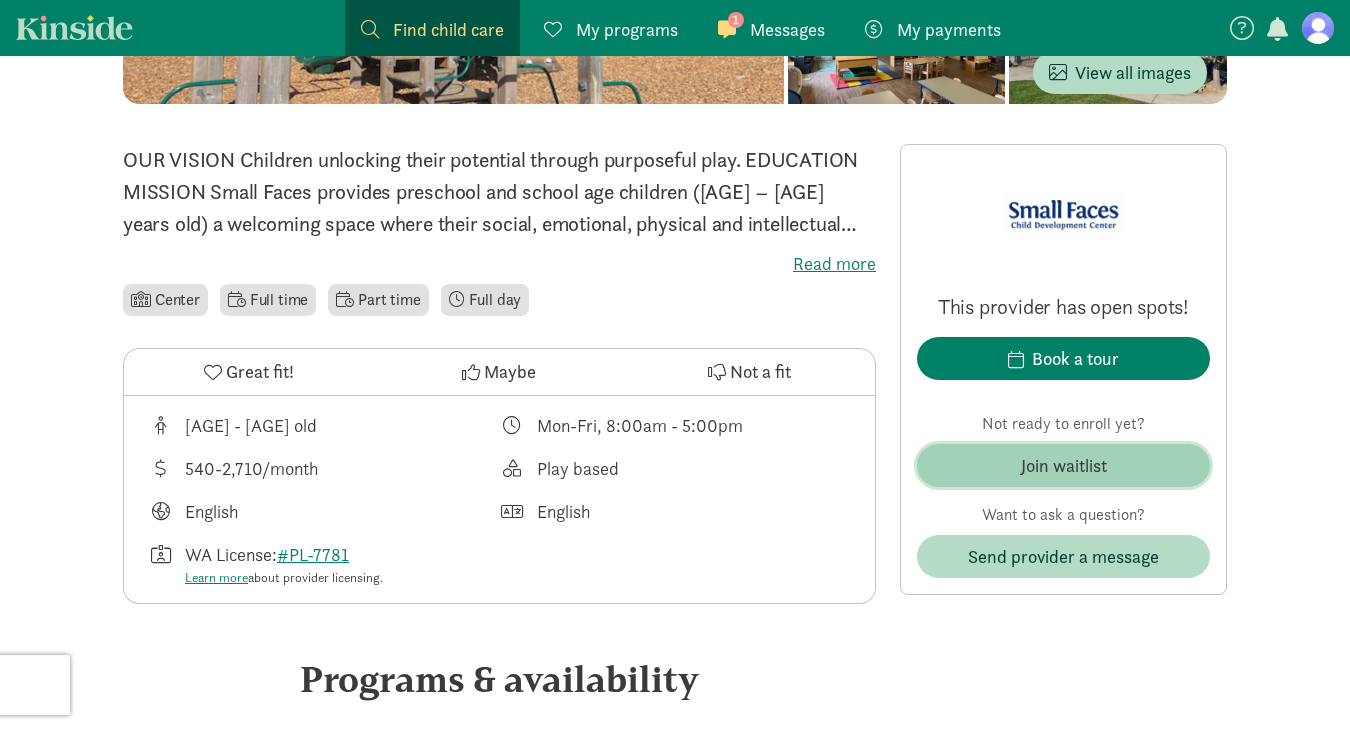 click on "Join waitlist" 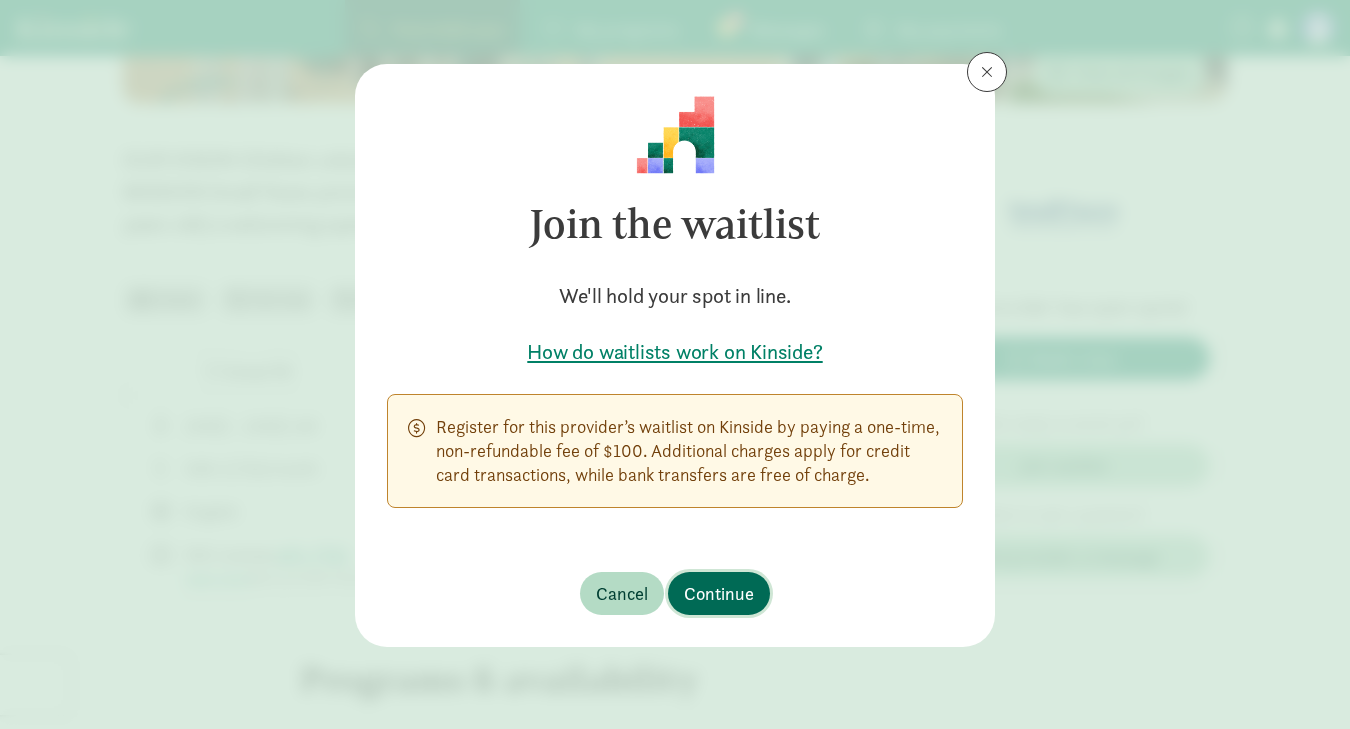 click on "Continue" at bounding box center [719, 593] 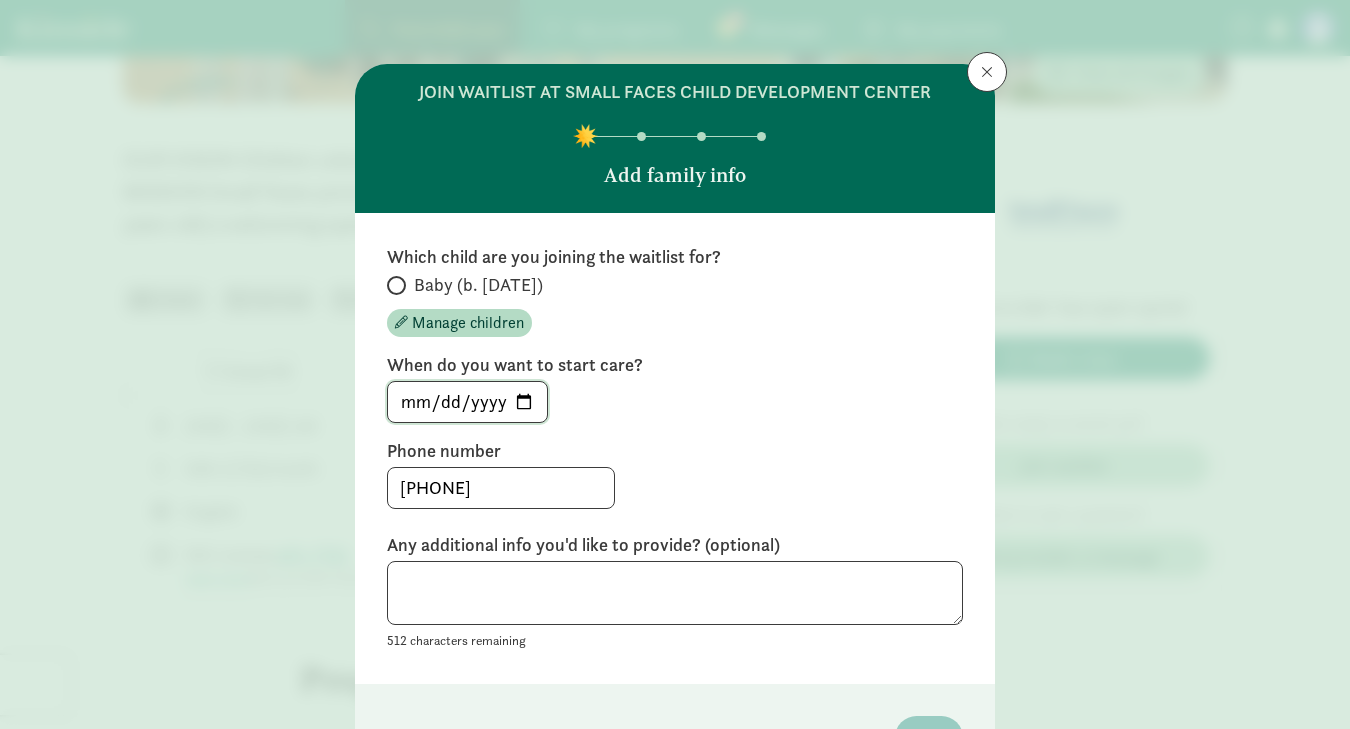 click on "[DATE]" 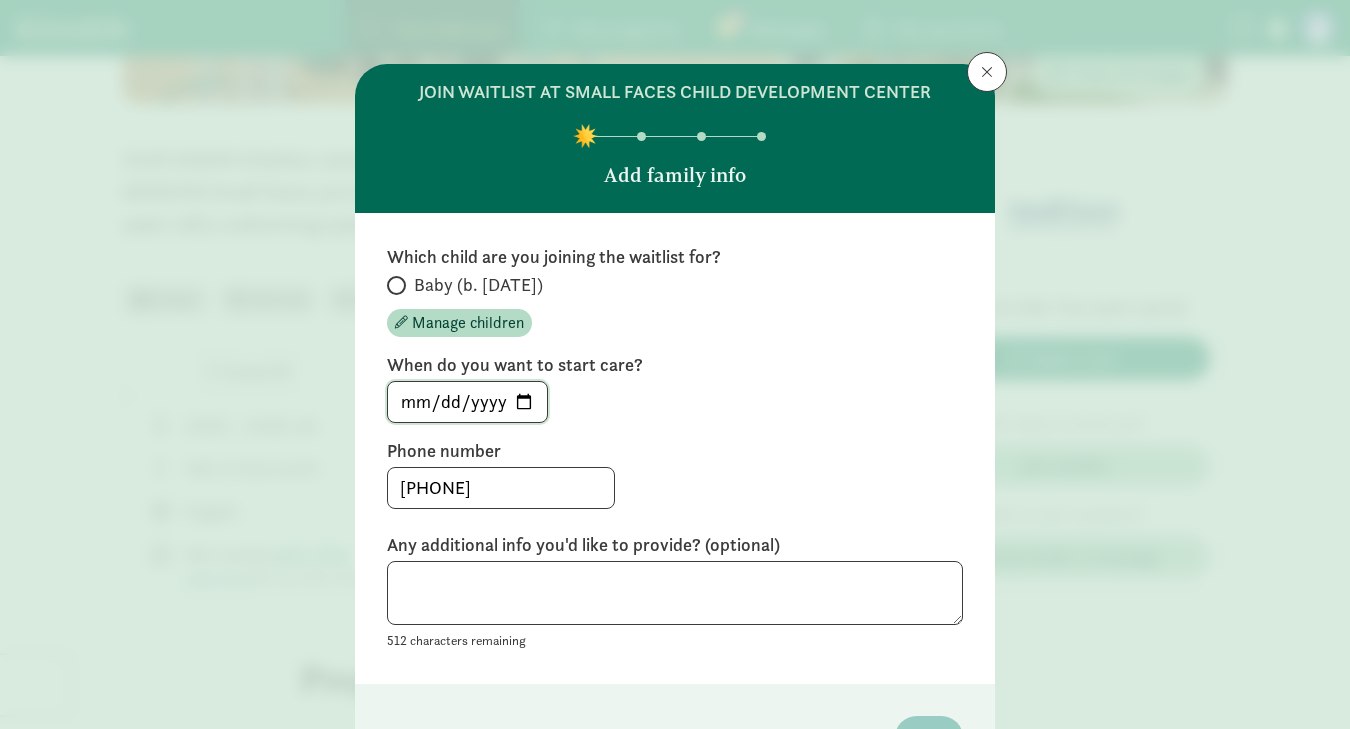 type on "[DATE]" 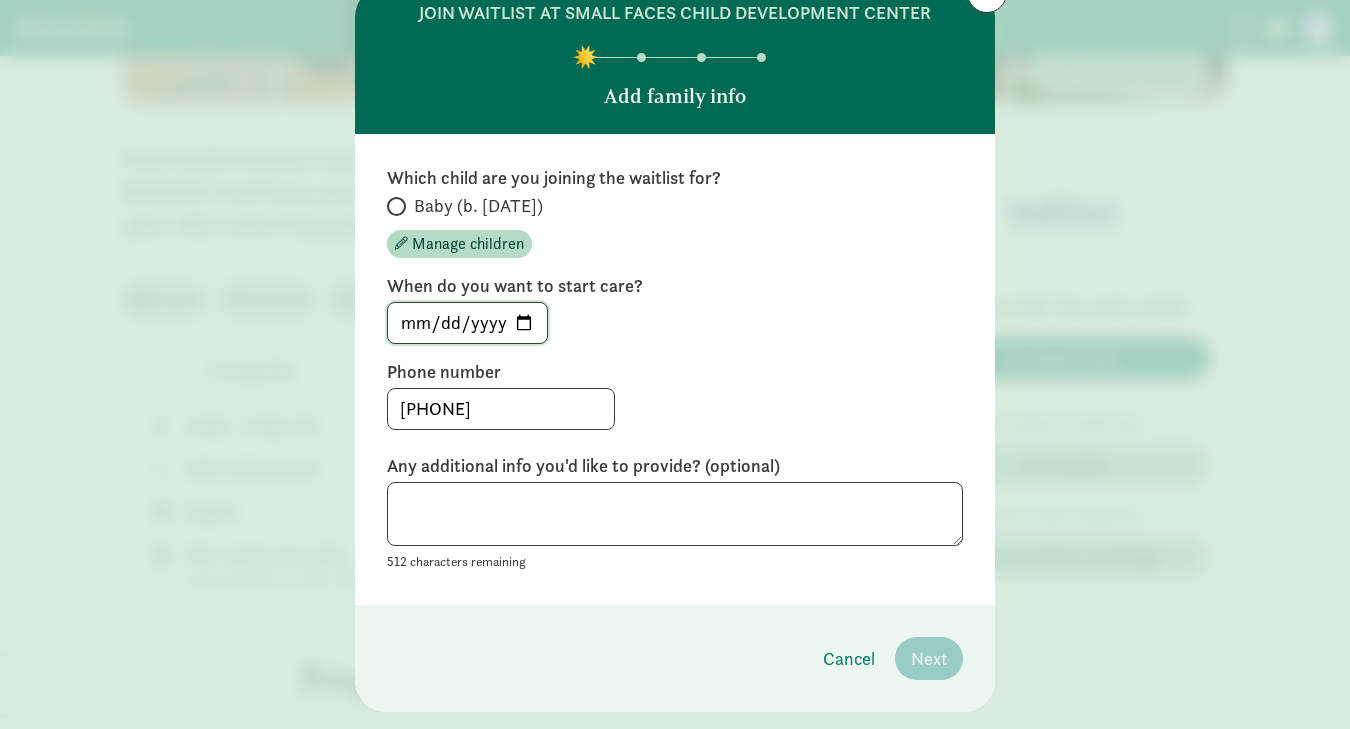 scroll, scrollTop: 100, scrollLeft: 0, axis: vertical 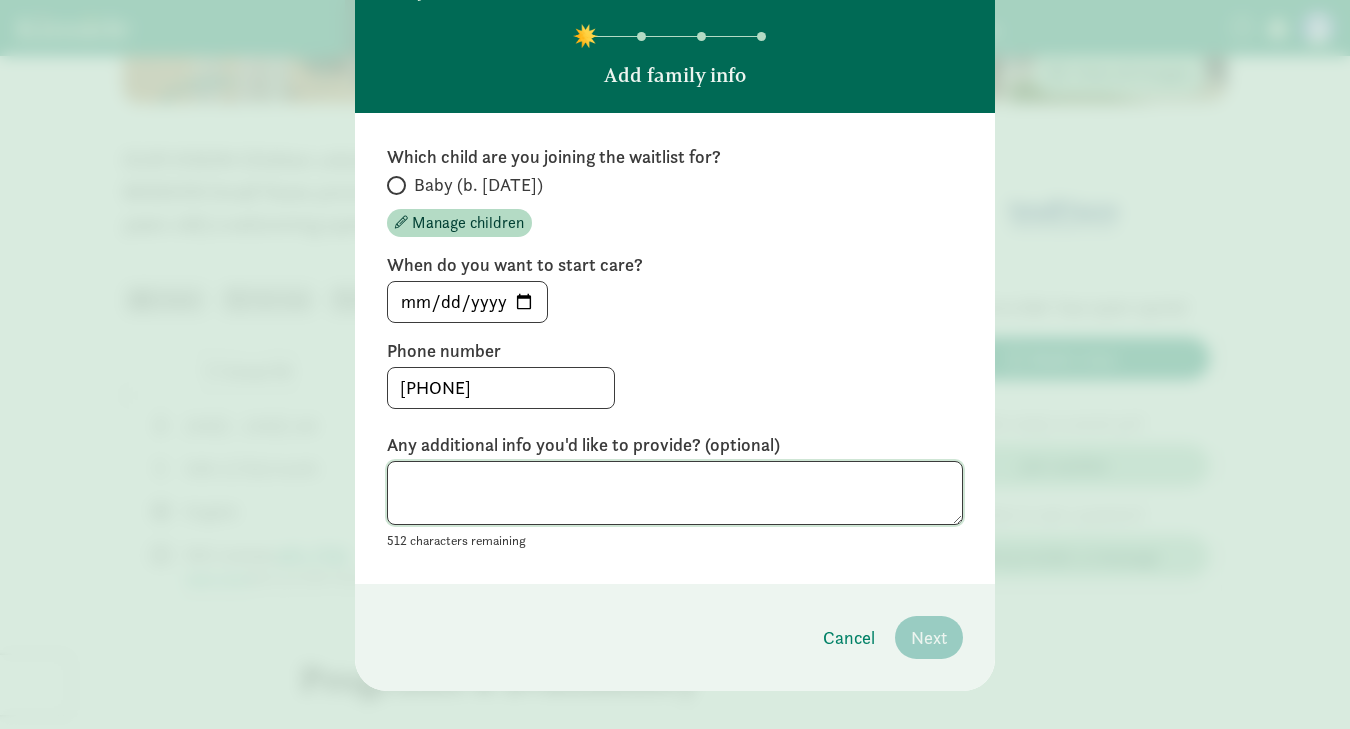 click at bounding box center [675, 493] 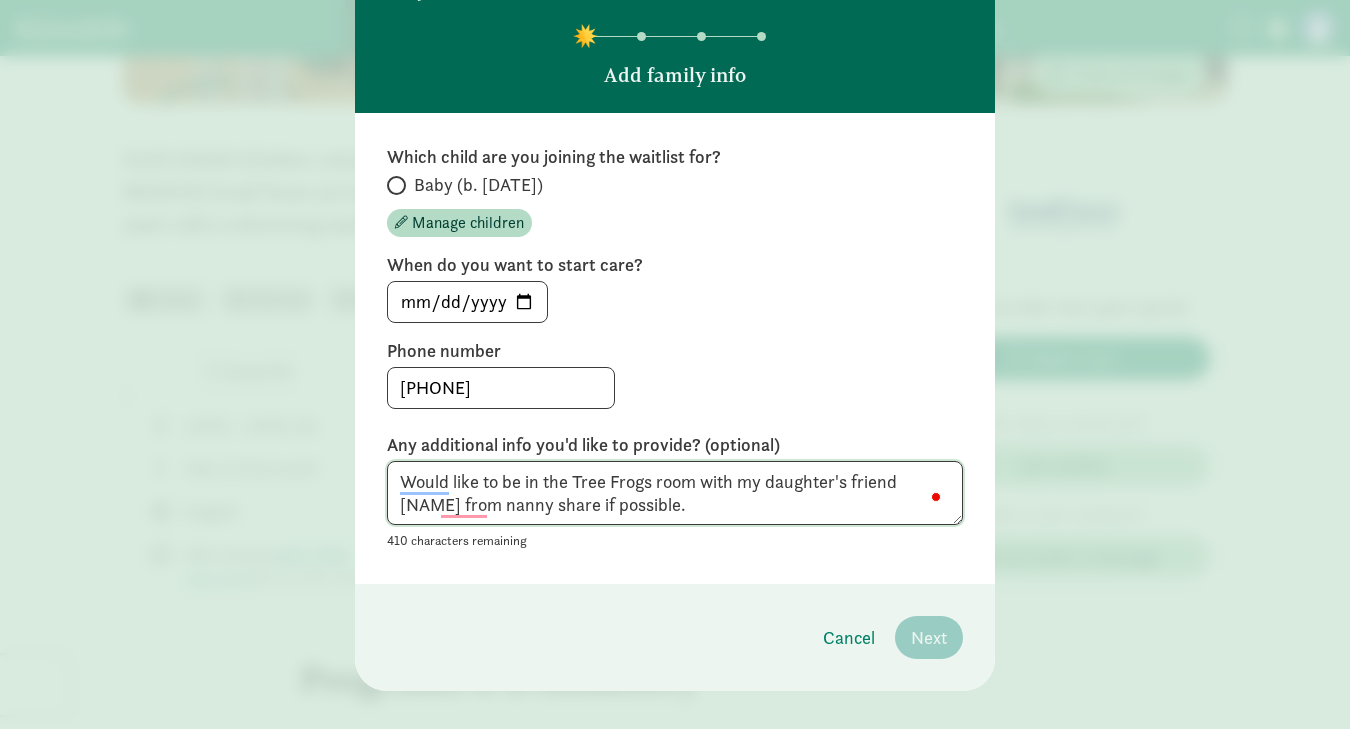 type on "Would like to be in the Tree Frogs room with my daughter's friend [NAME] from nanny share if possible." 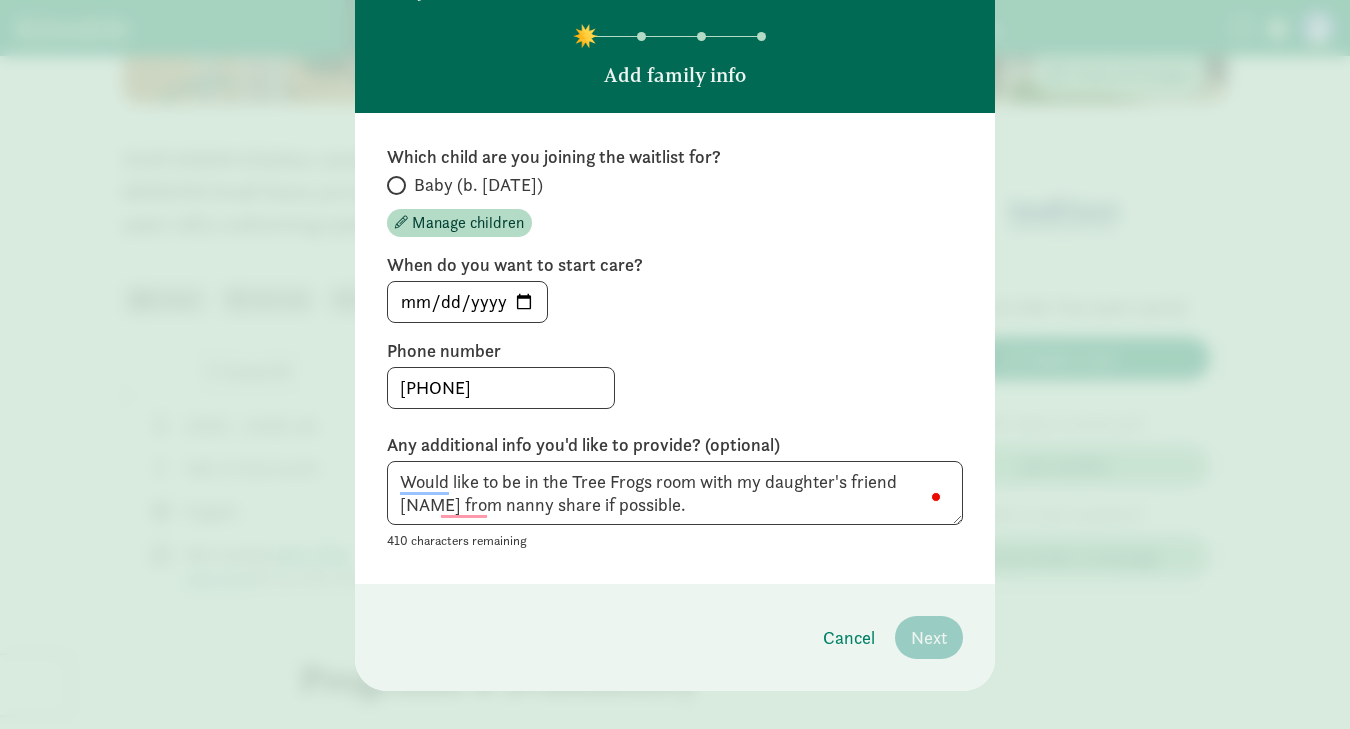 click on "Would like to be in the Tree Frogs room with my daughter's friend [NAME] from nanny share if possible.       [NUMBER] characters remaining" at bounding box center [675, 507] 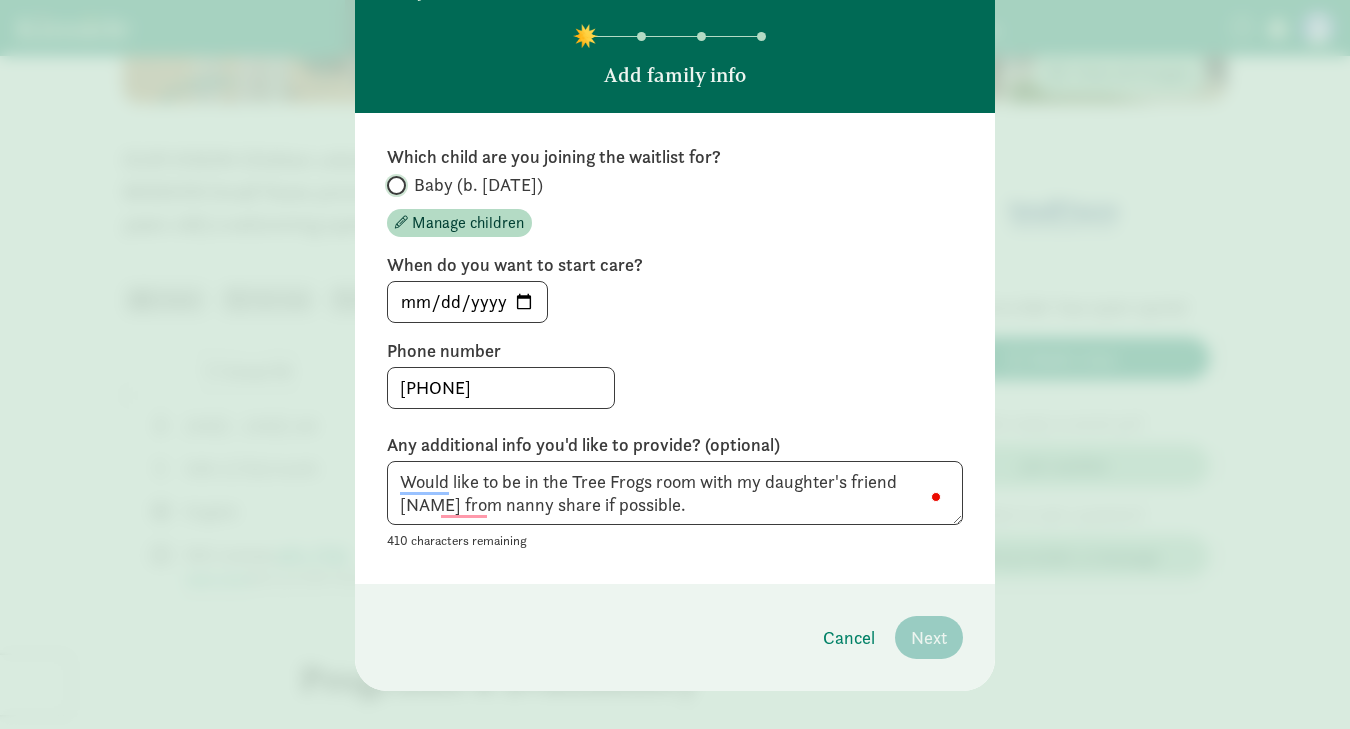click on "Baby (b. [DATE])" at bounding box center [393, 185] 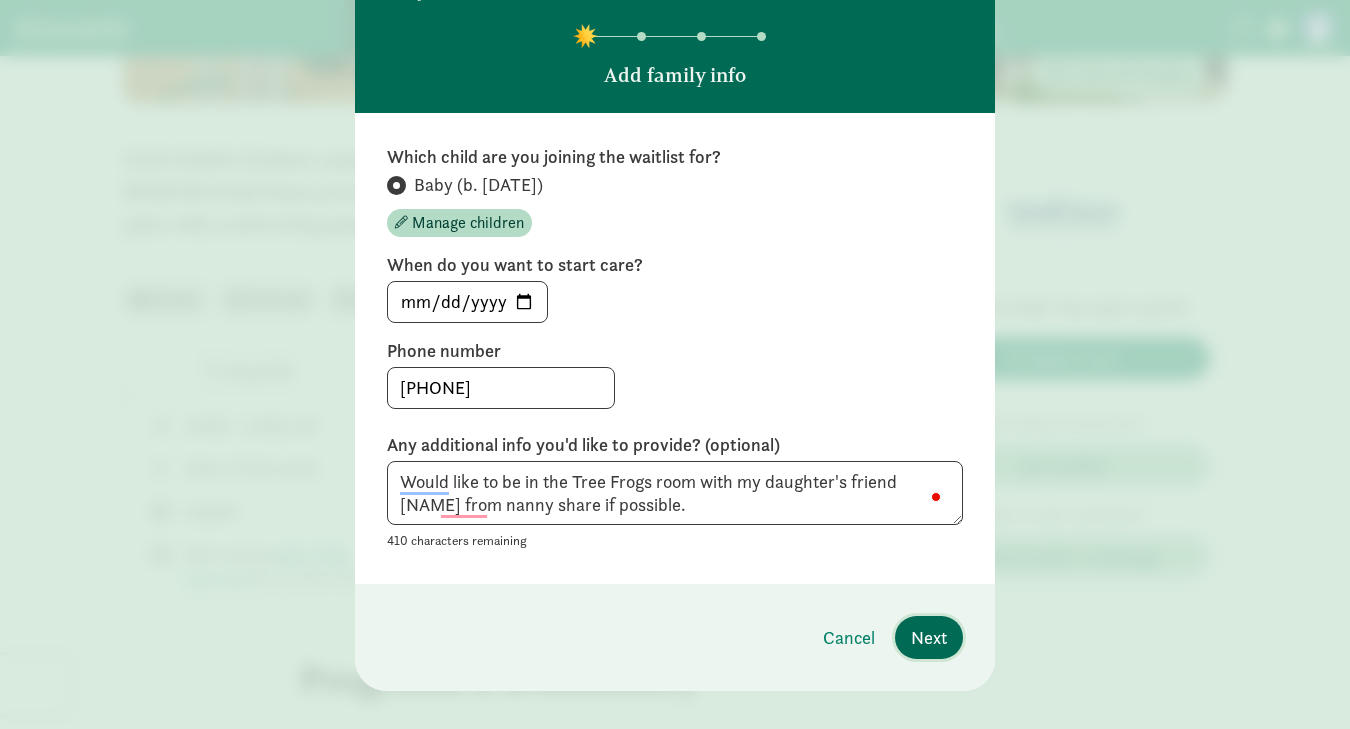click on "Next" at bounding box center [929, 637] 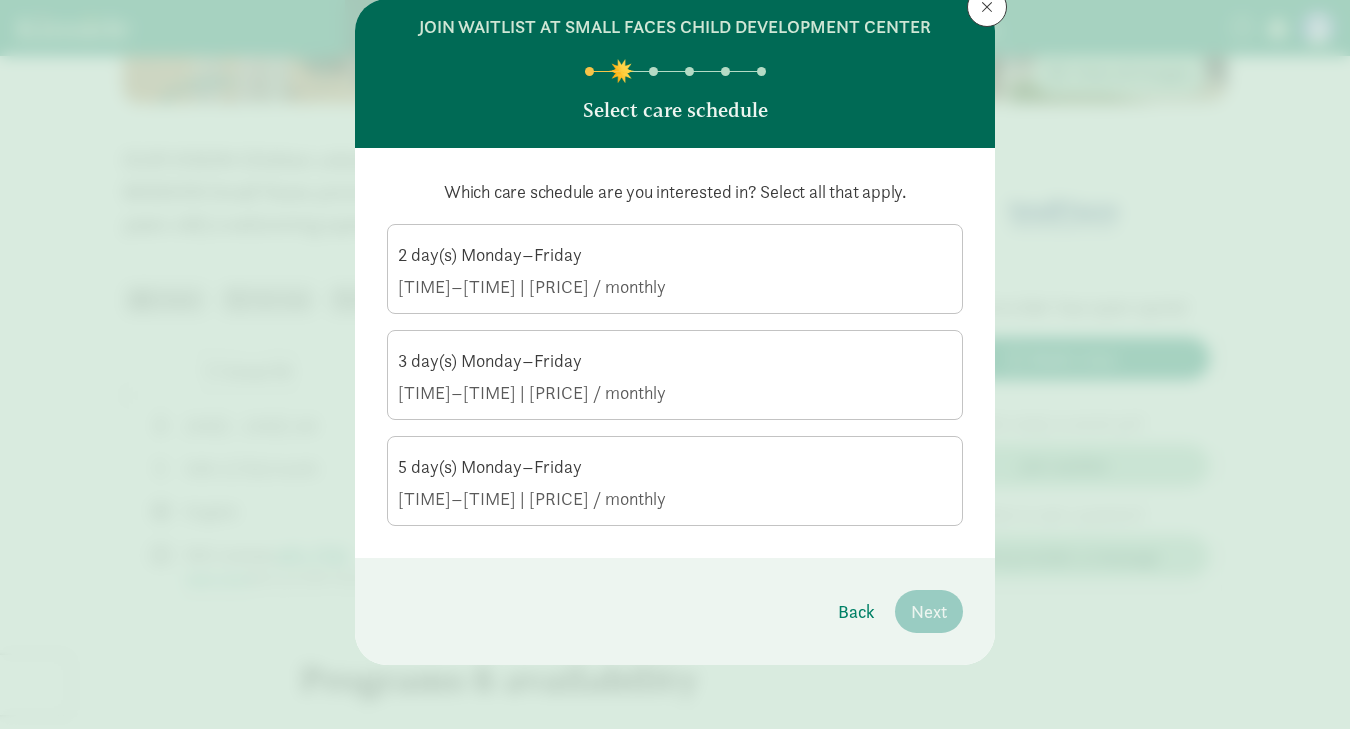scroll, scrollTop: 65, scrollLeft: 0, axis: vertical 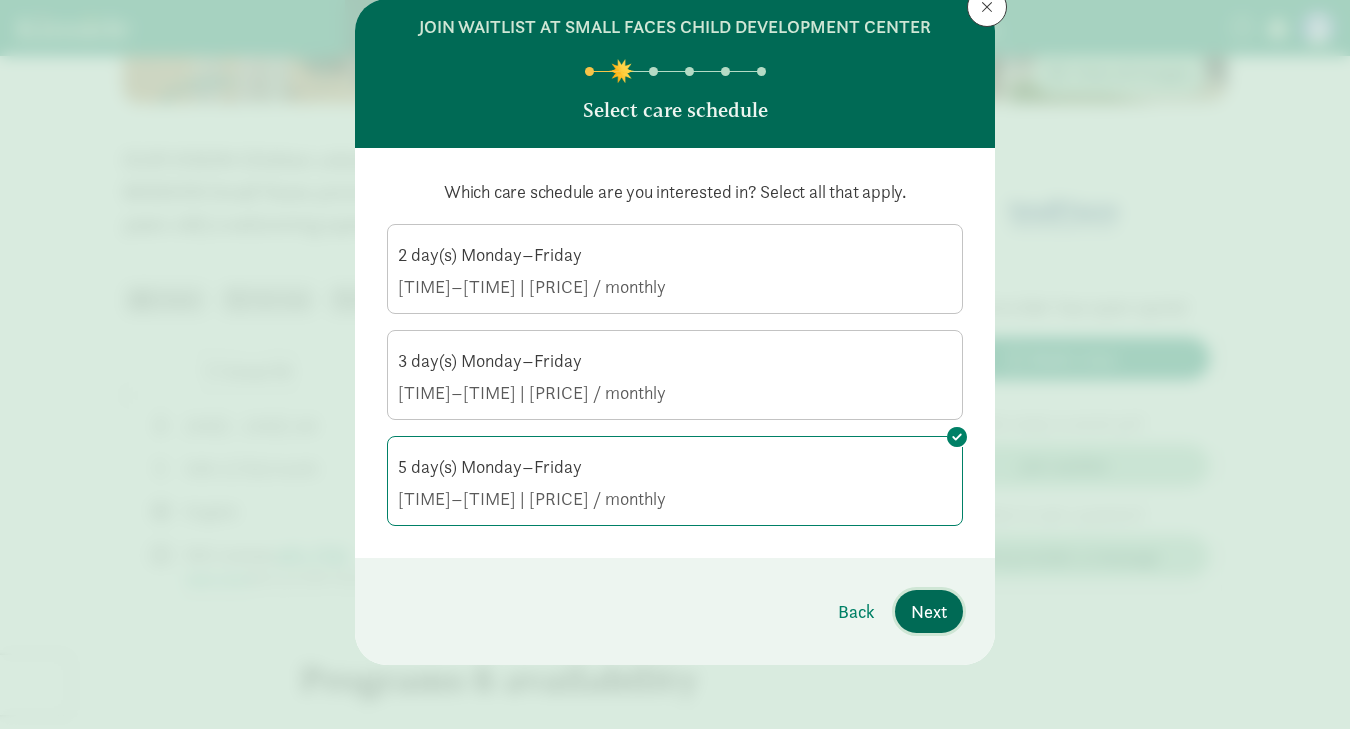 click on "Next" at bounding box center [929, 611] 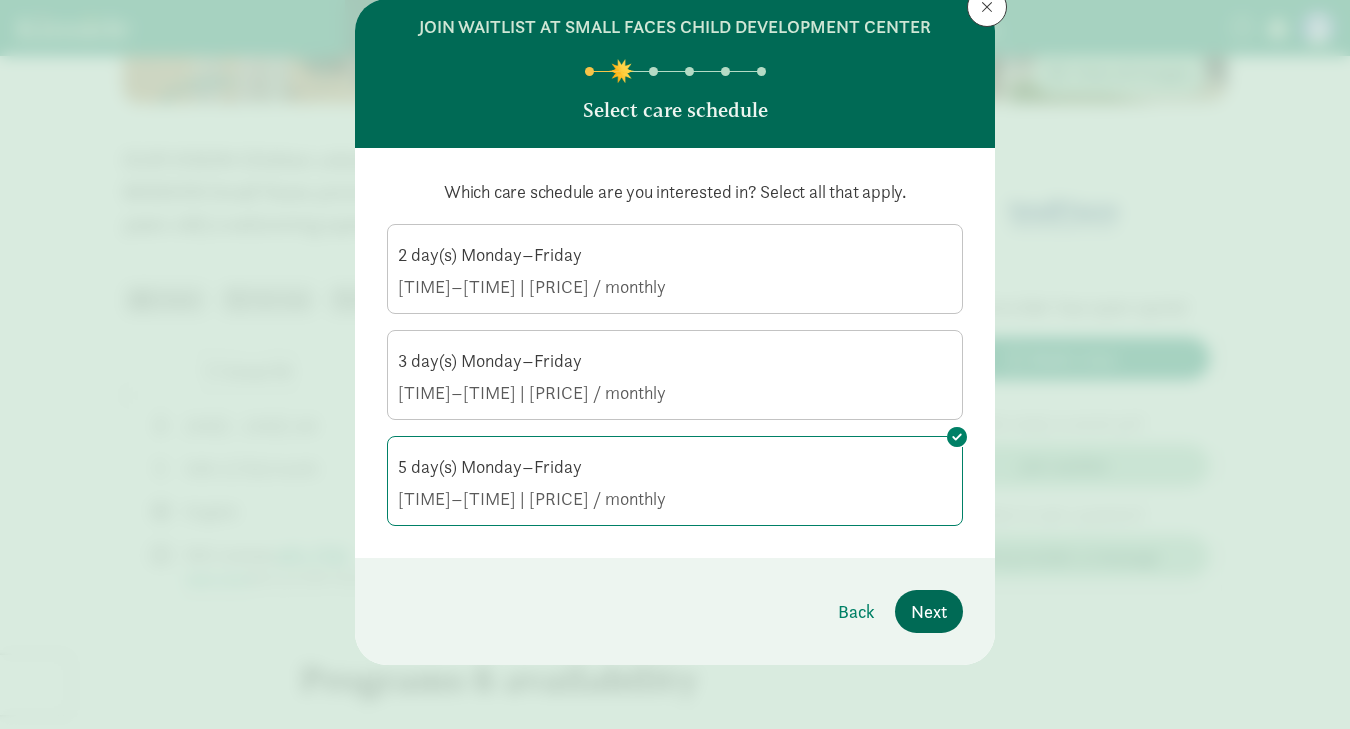 scroll, scrollTop: 0, scrollLeft: 0, axis: both 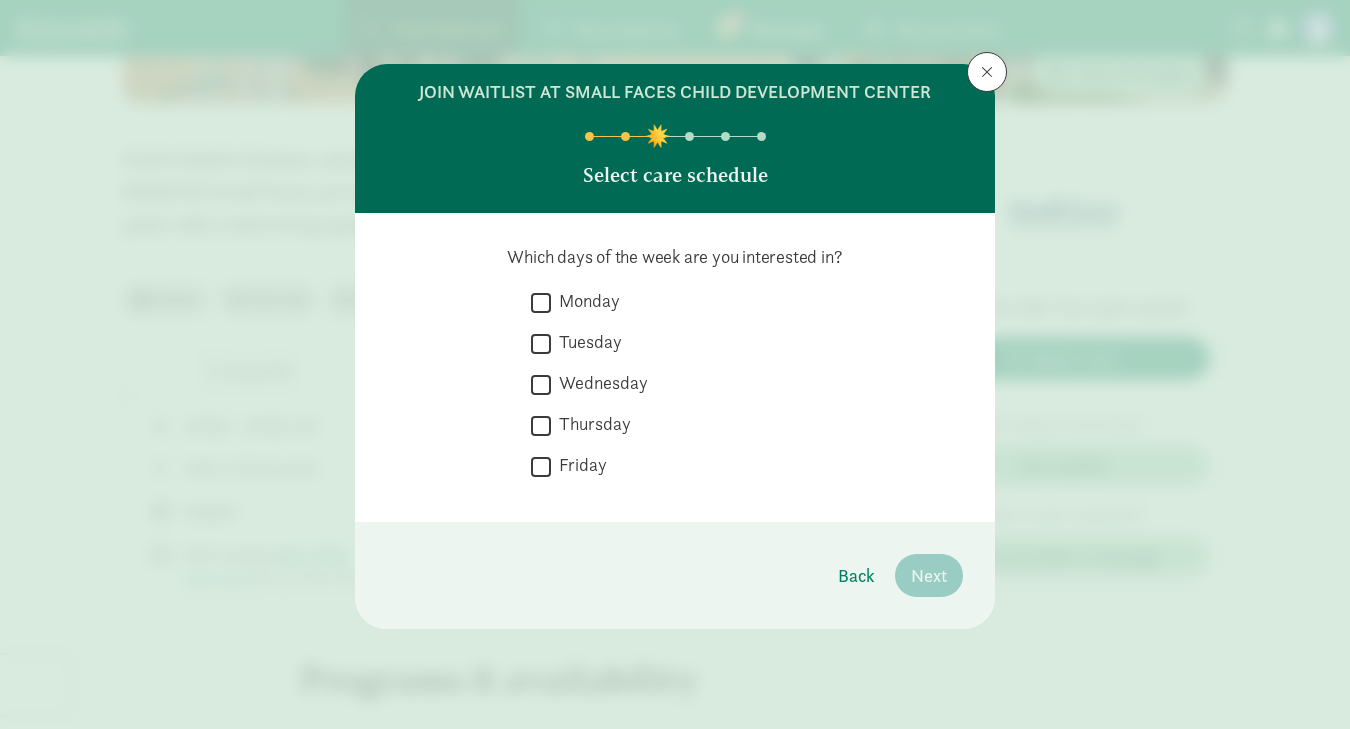 click on "Monday" at bounding box center (541, 302) 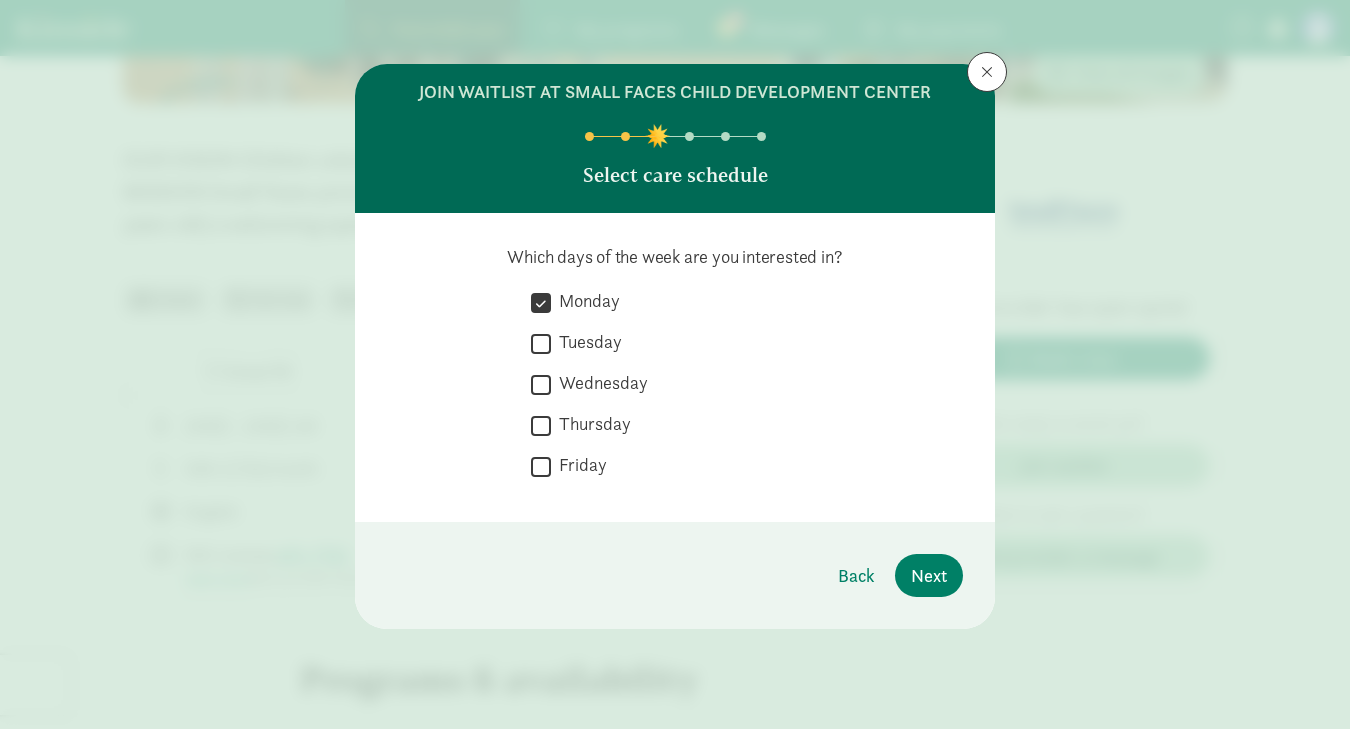 click on "Tuesday" at bounding box center [541, 343] 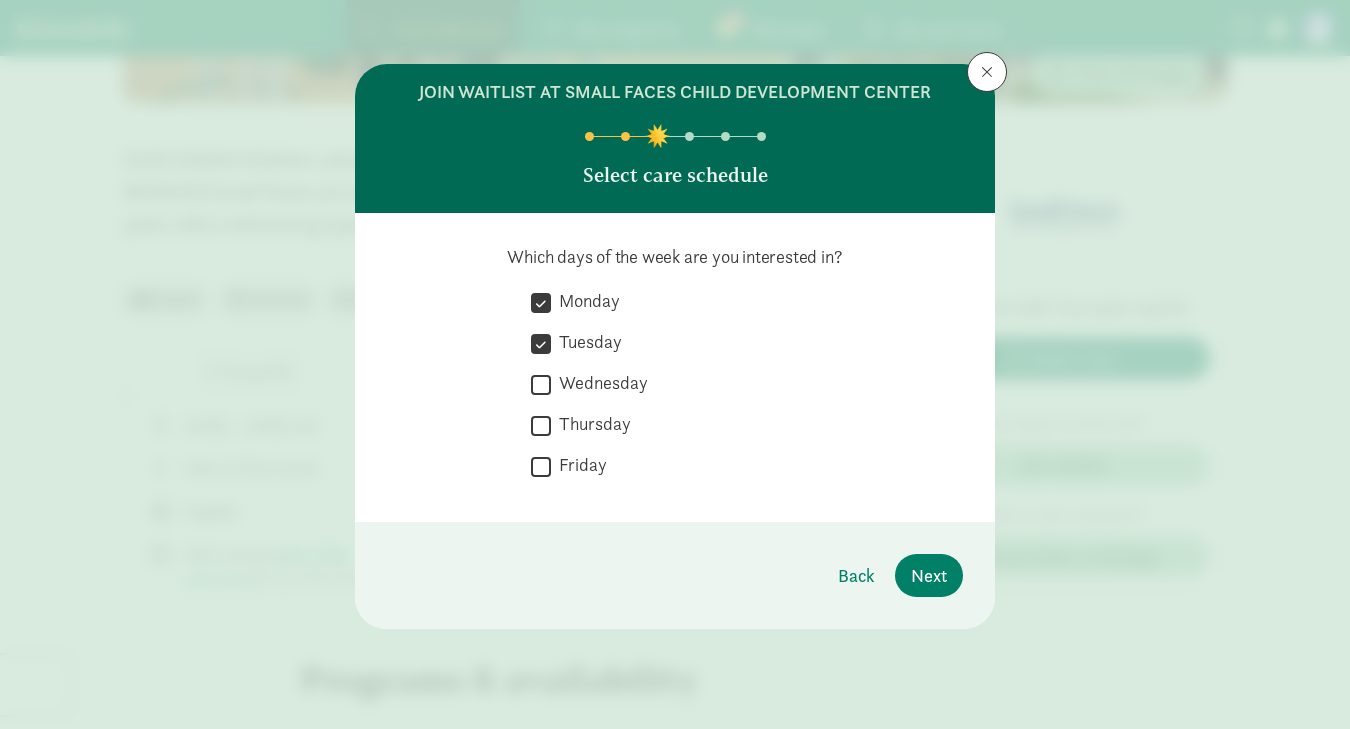 click on "Wednesday" at bounding box center (541, 384) 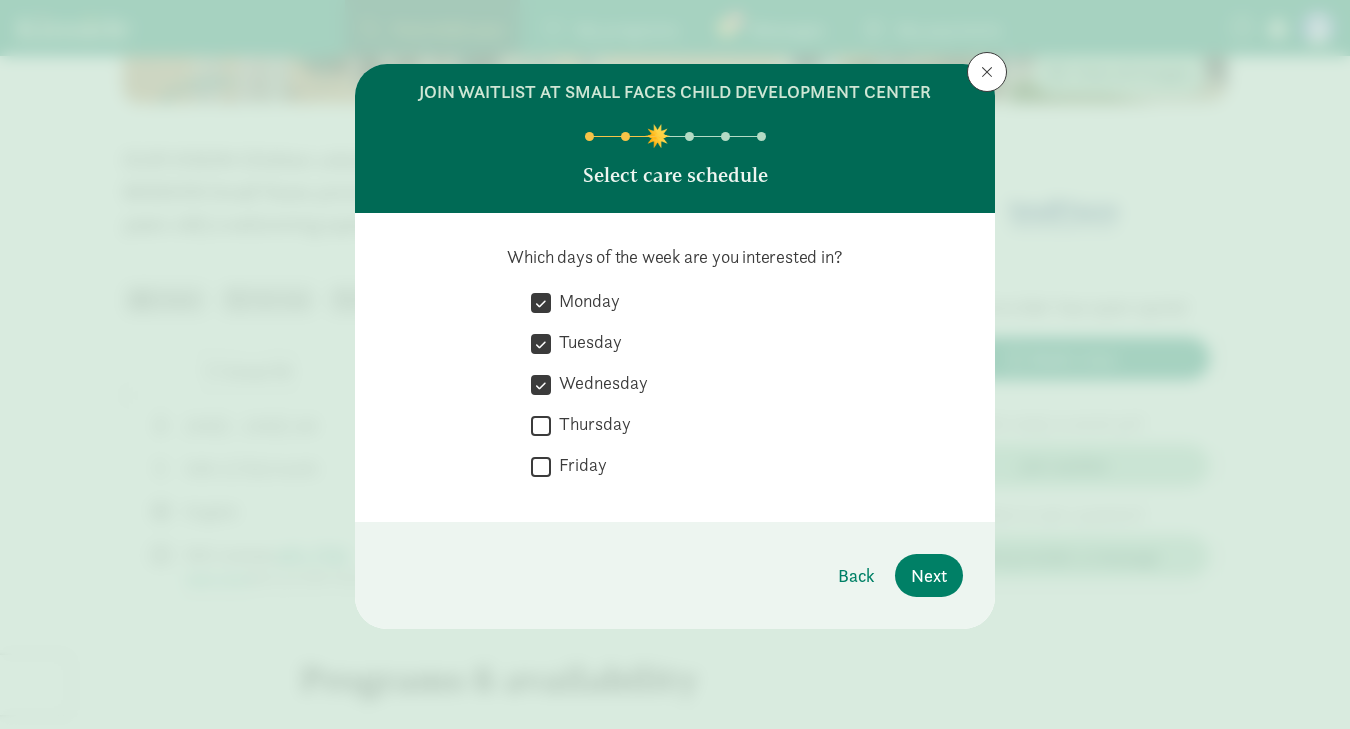 click on "Thursday" at bounding box center (541, 425) 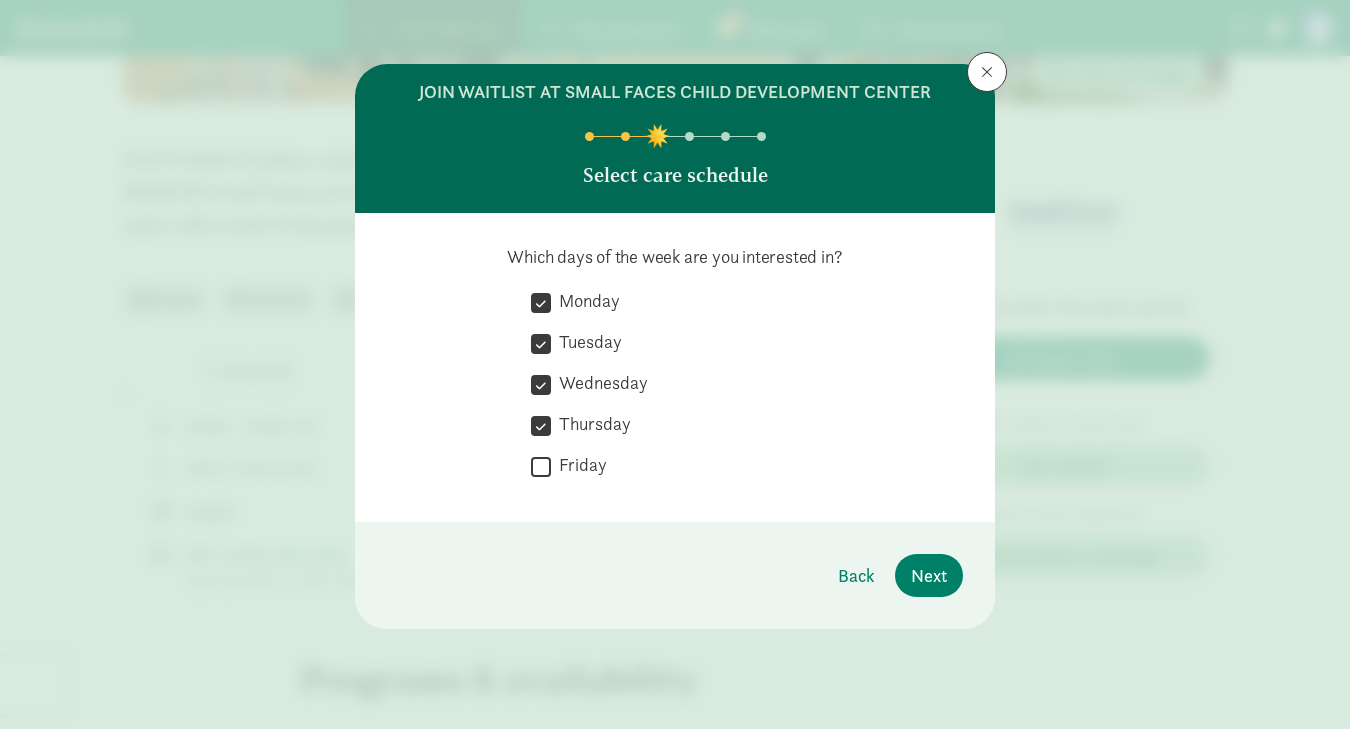 click on "   Friday" 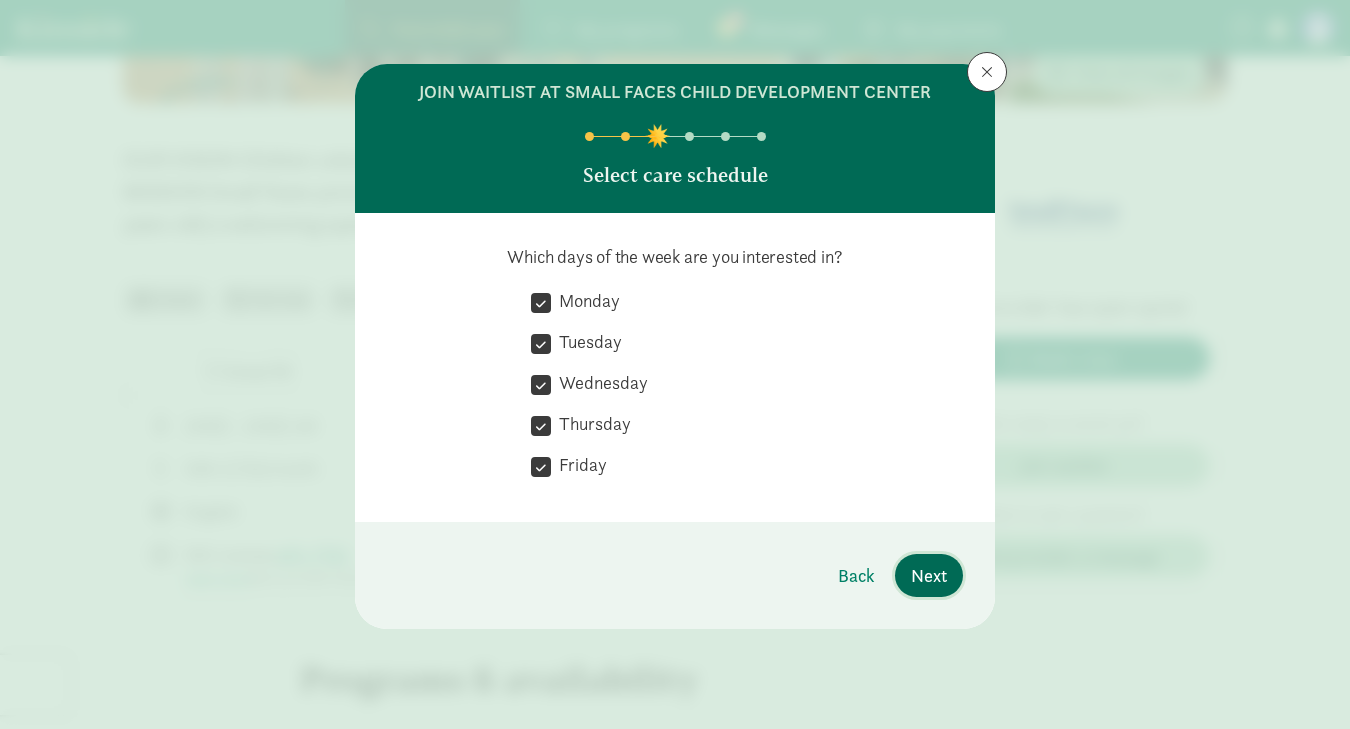 click on "Next" at bounding box center (929, 575) 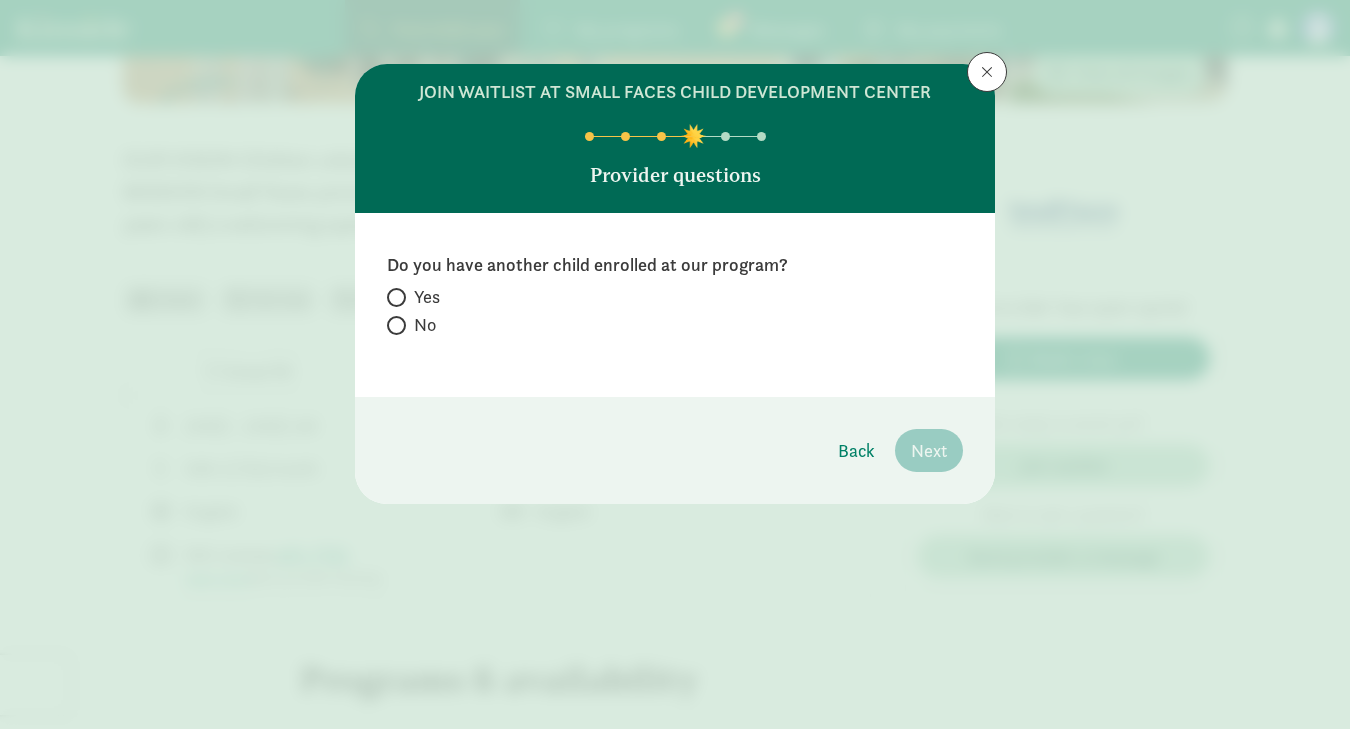 click on "Do you have another child enrolled at our program?        Yes       No" at bounding box center (675, 305) 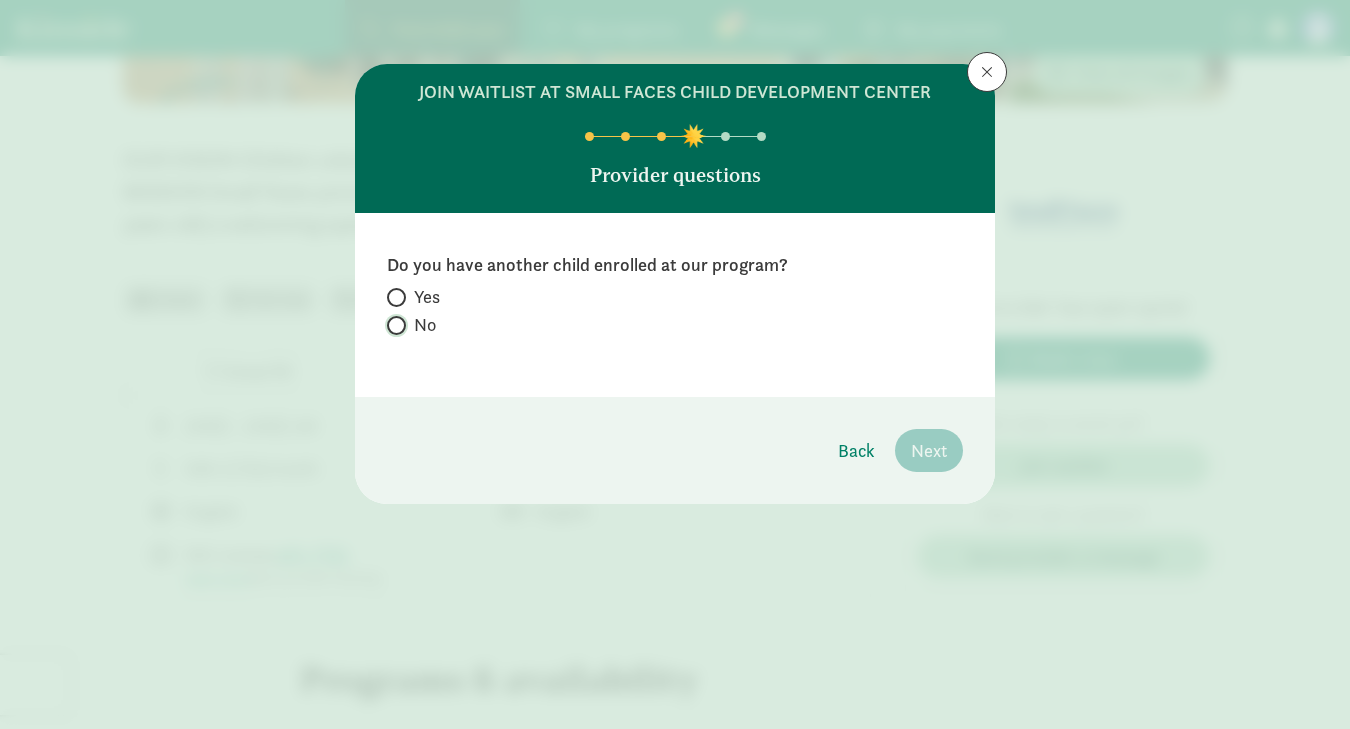 click on "No" at bounding box center [393, 325] 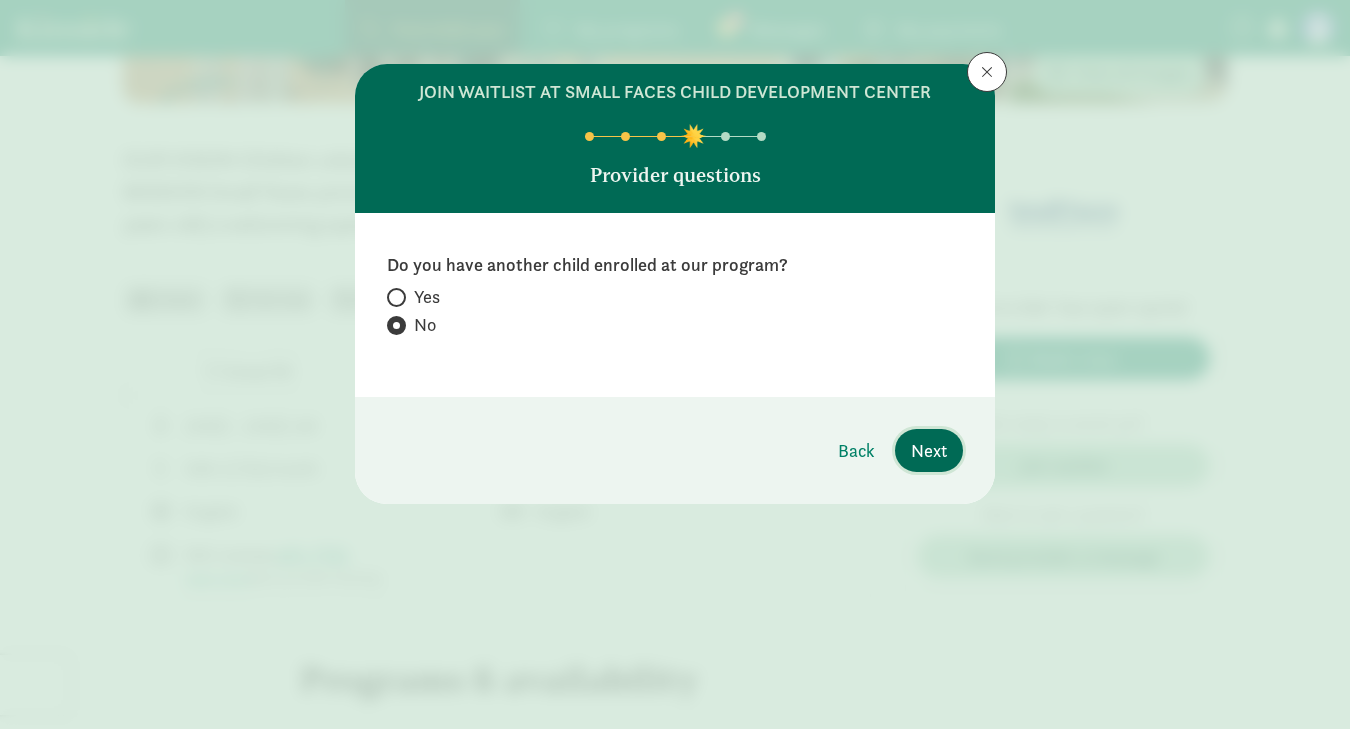 click on "Next" at bounding box center [929, 450] 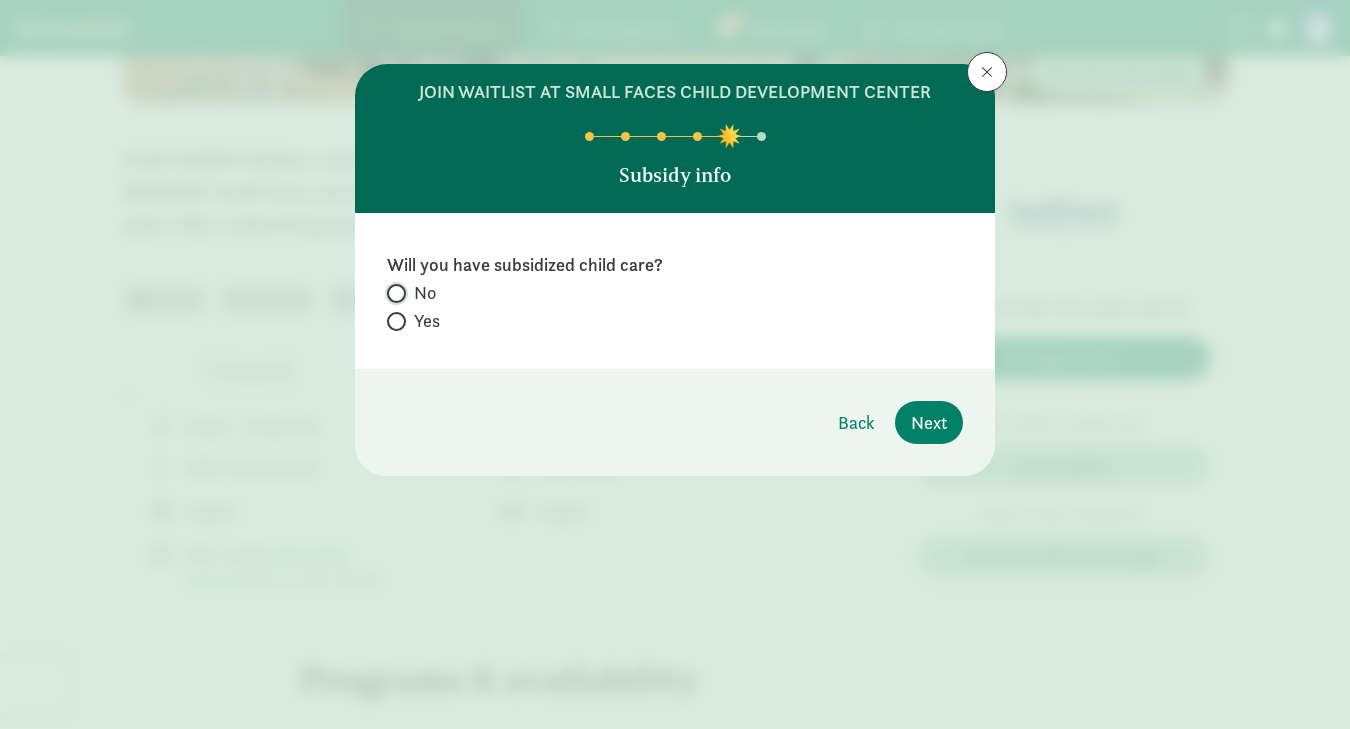 click on "No" at bounding box center (393, 293) 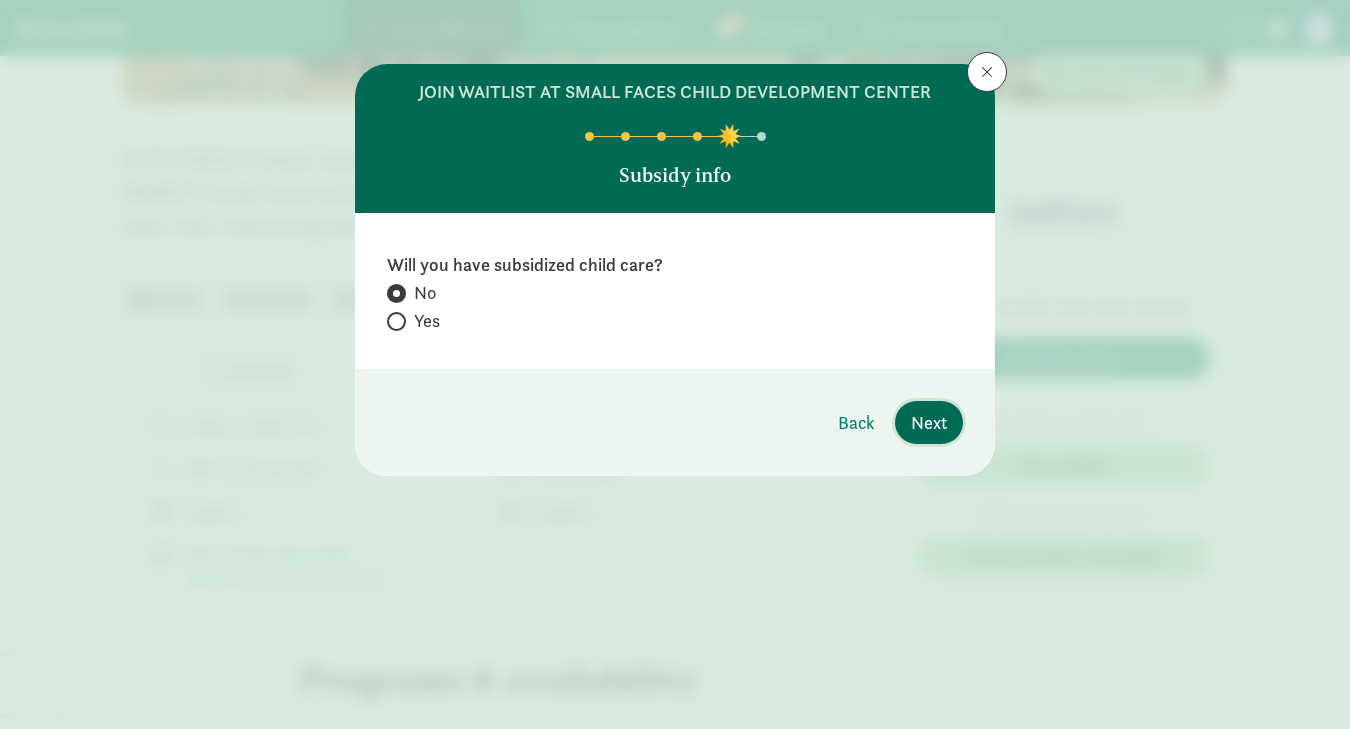 click on "Next" at bounding box center (929, 422) 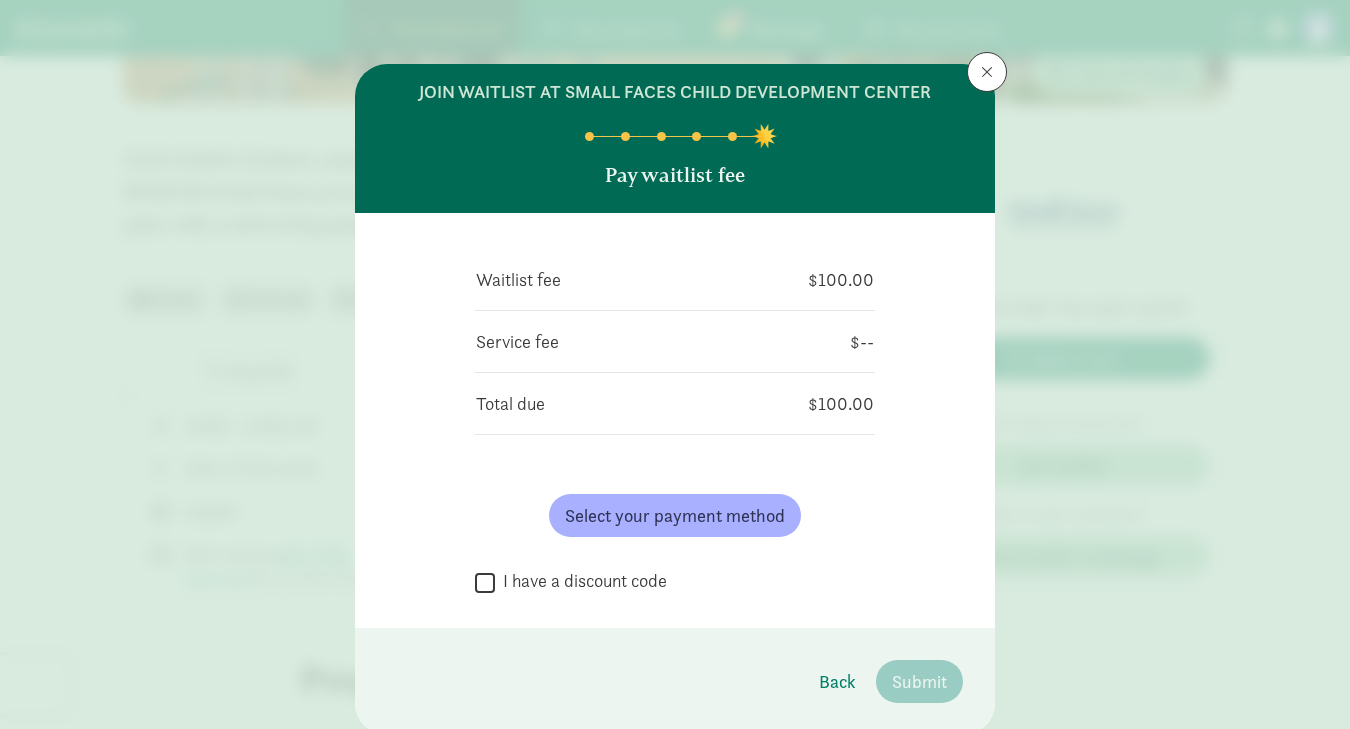 scroll, scrollTop: 70, scrollLeft: 0, axis: vertical 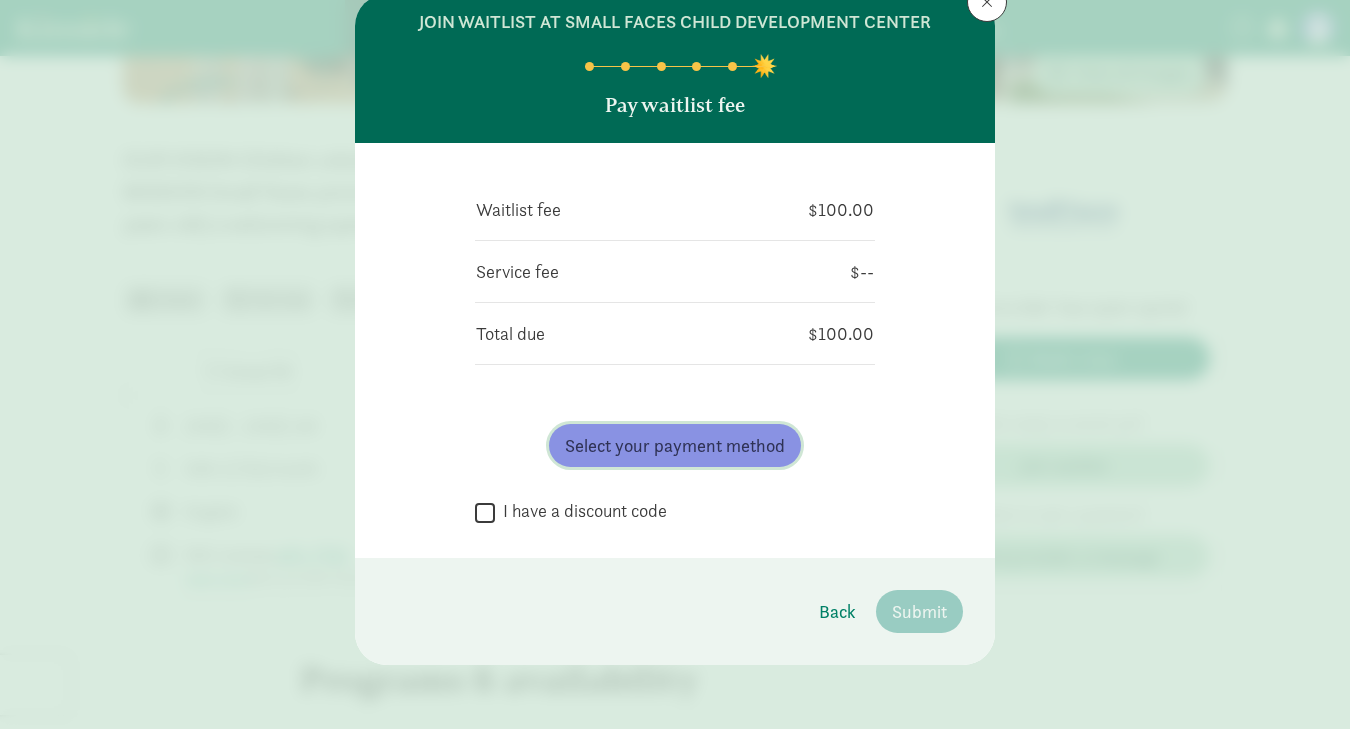 click on "Select your payment method" at bounding box center (675, 445) 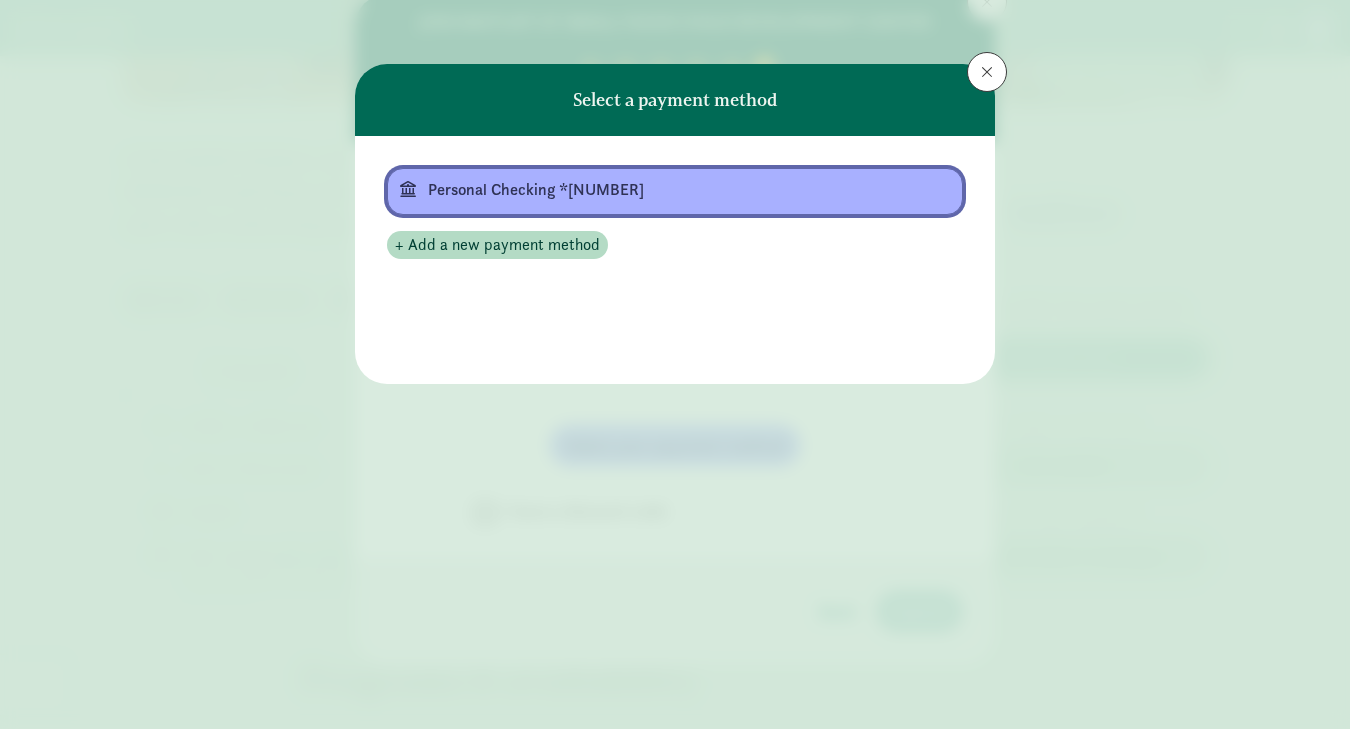 click on "Personal Checking  *[NUMBER]" at bounding box center (673, 190) 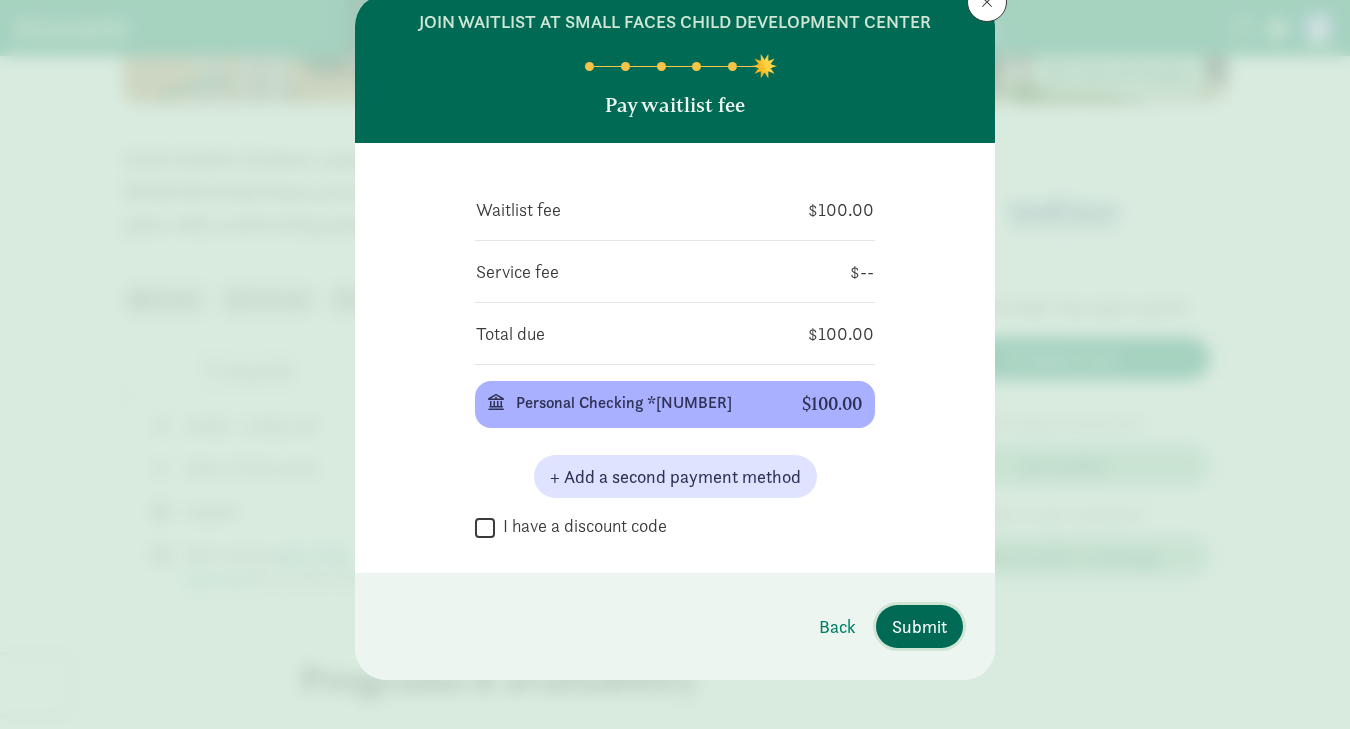 click on "Submit" at bounding box center [919, 626] 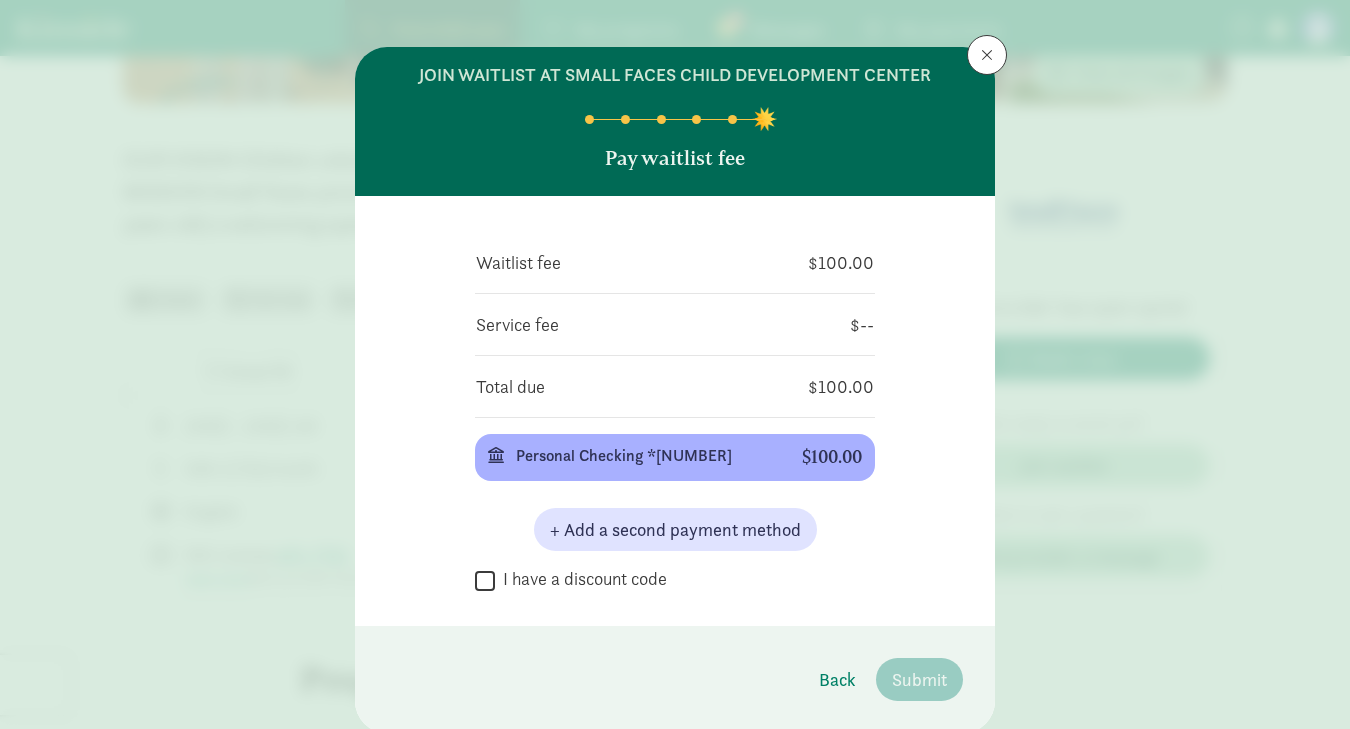 scroll, scrollTop: 0, scrollLeft: 0, axis: both 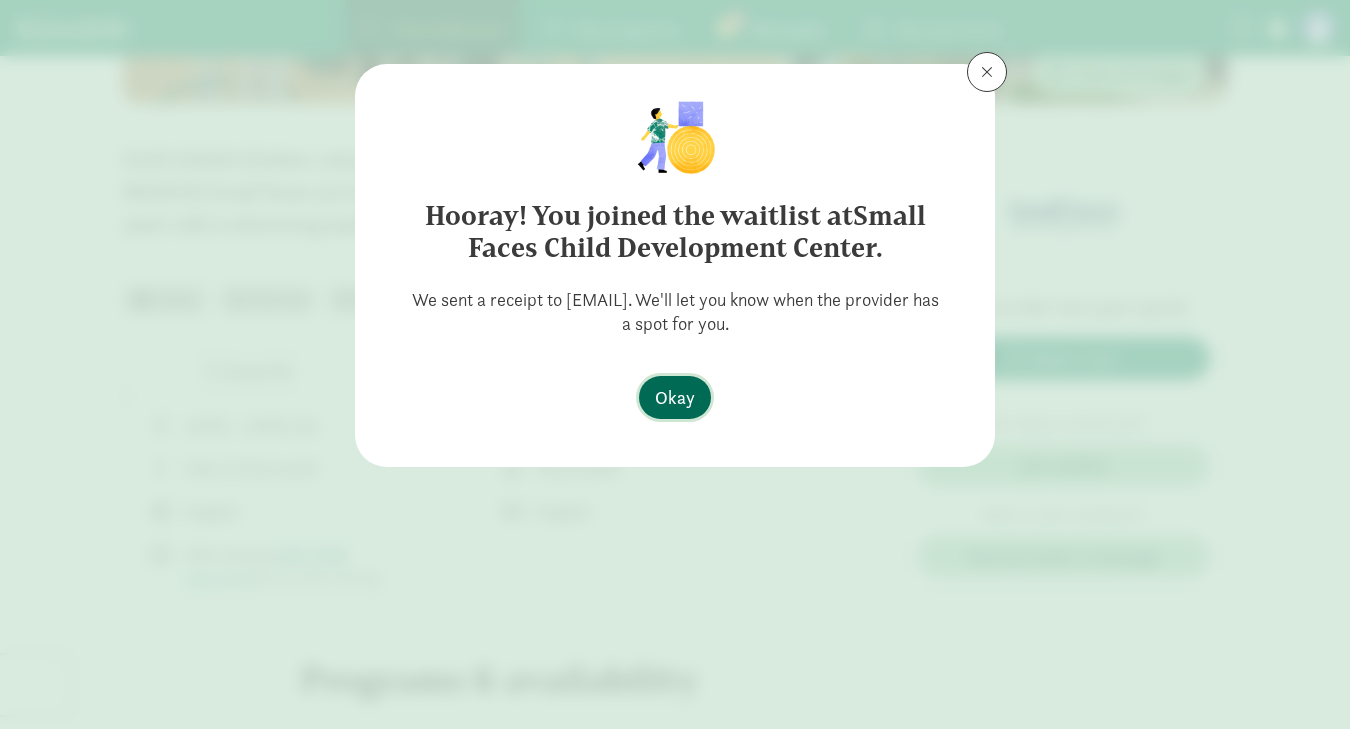 click on "Okay" at bounding box center [675, 397] 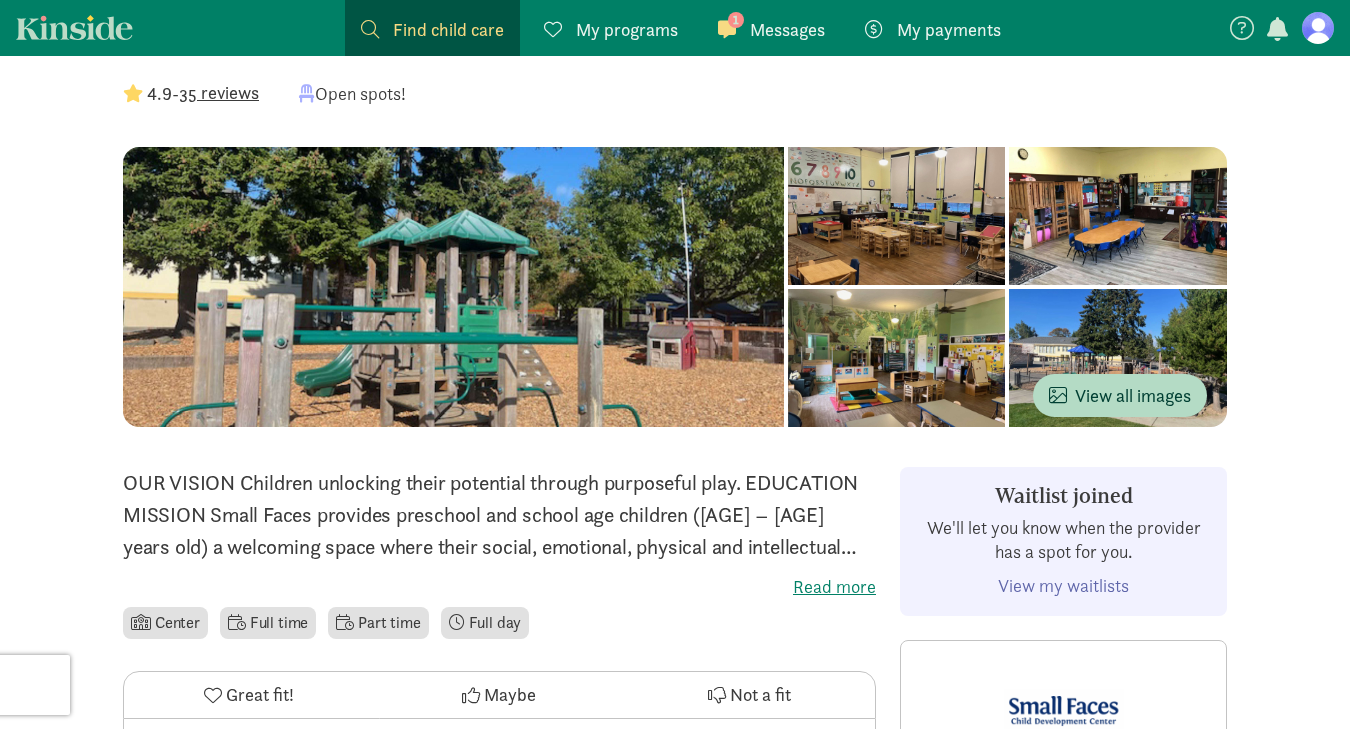 scroll, scrollTop: 0, scrollLeft: 0, axis: both 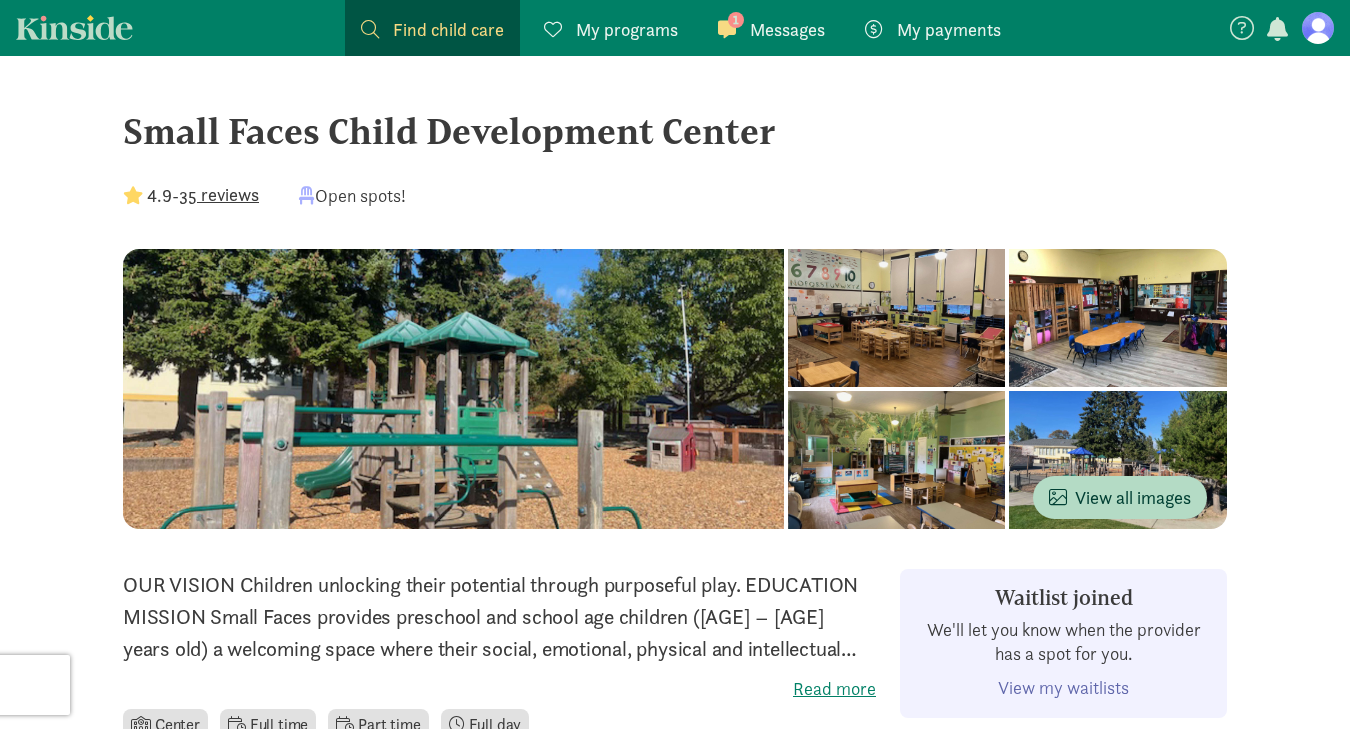 click on "[NUMBER]
Messages
Messages" at bounding box center [771, 29] 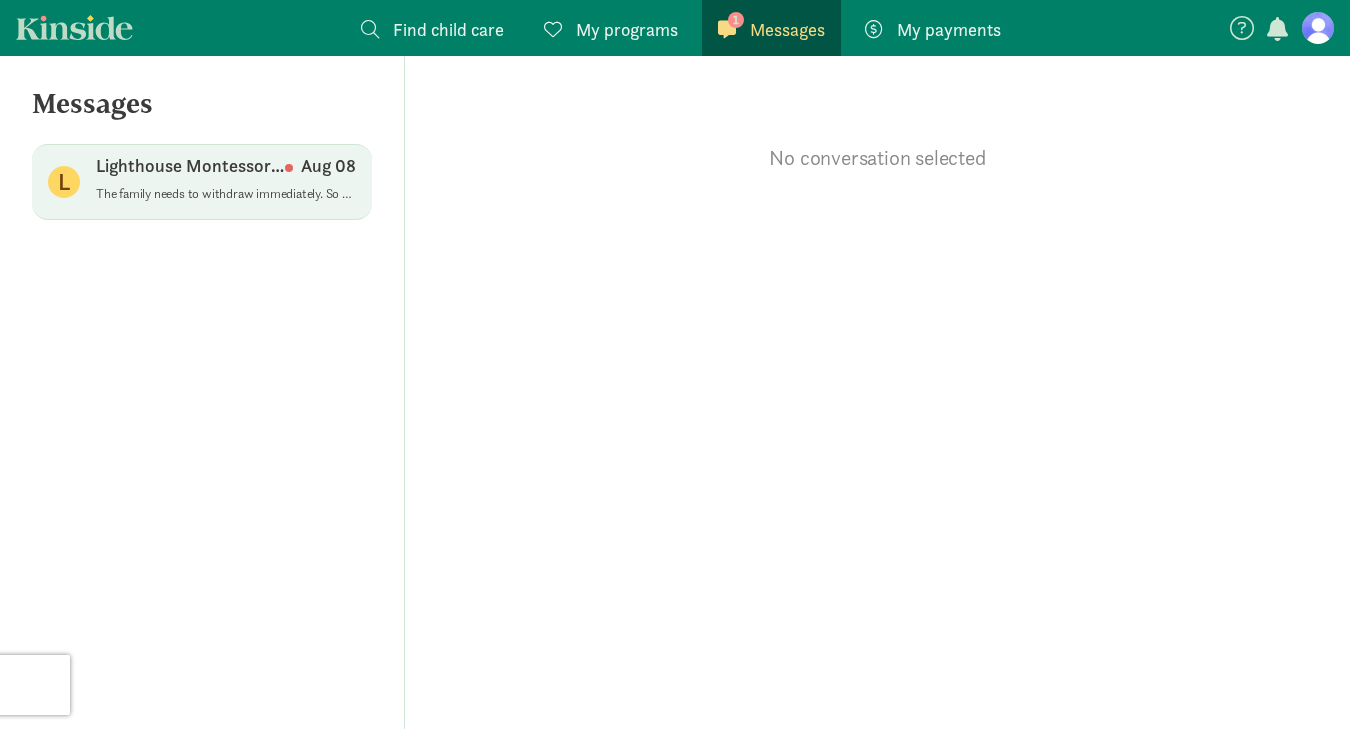 click on "The family needs to withdraw immediately. So the start date is as soon as possible." at bounding box center [226, 194] 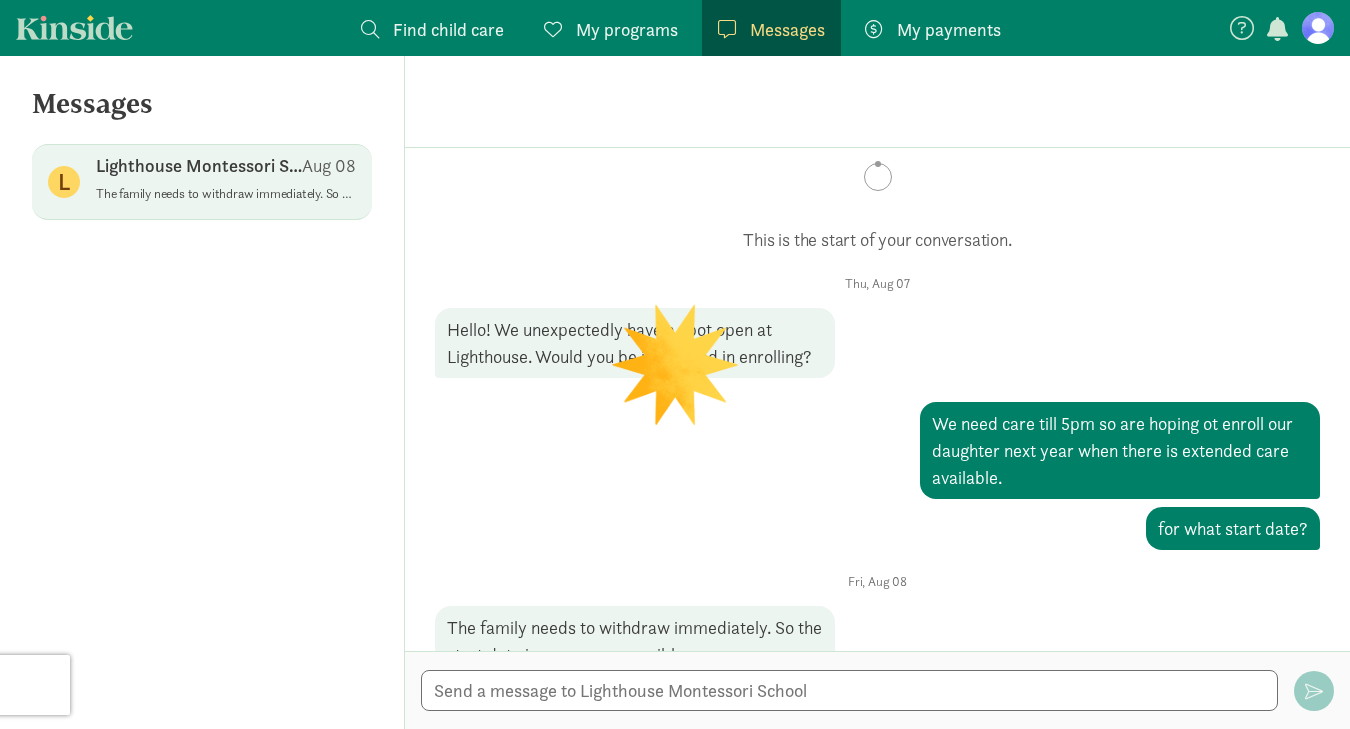 scroll, scrollTop: 0, scrollLeft: 0, axis: both 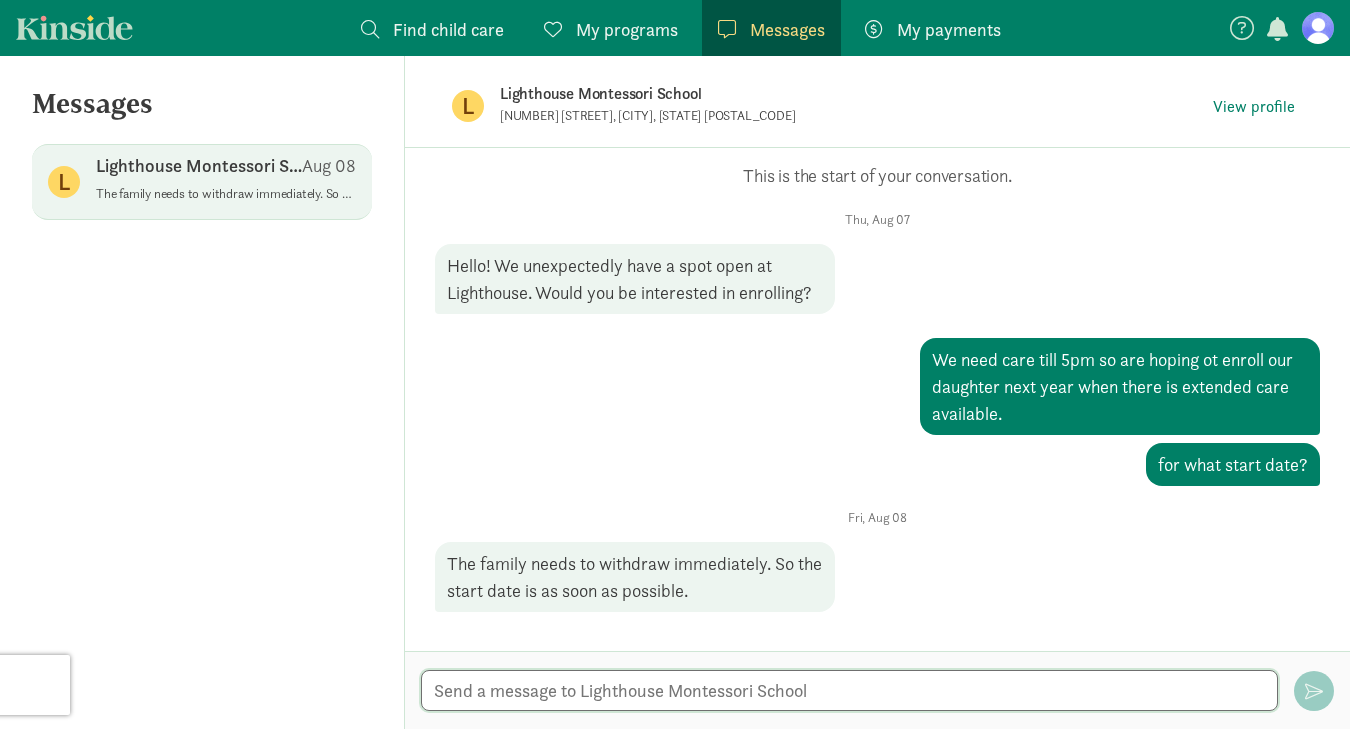 click at bounding box center (849, 690) 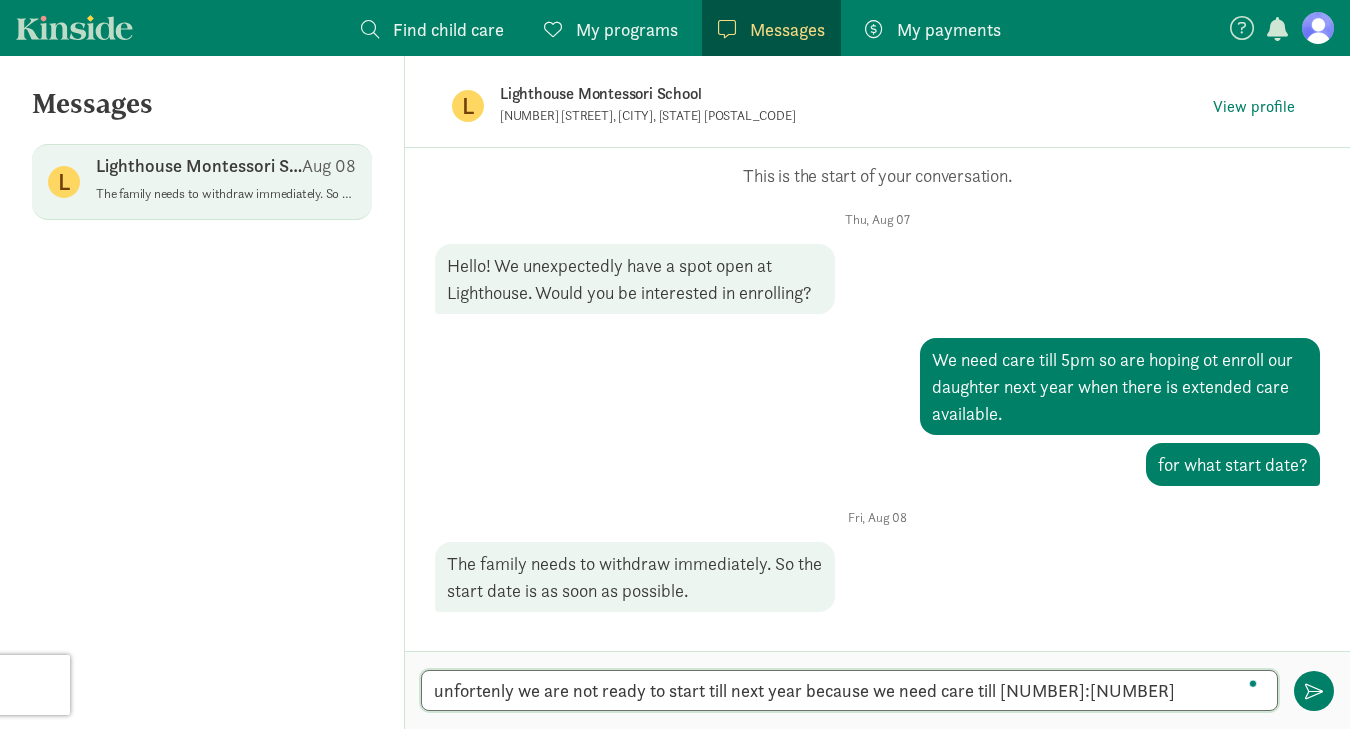 type on "Would like to be in the Tree Frogs room with my daughter's friend [NAME] from nanny share if possible.       [NUMBER] characters remaining" 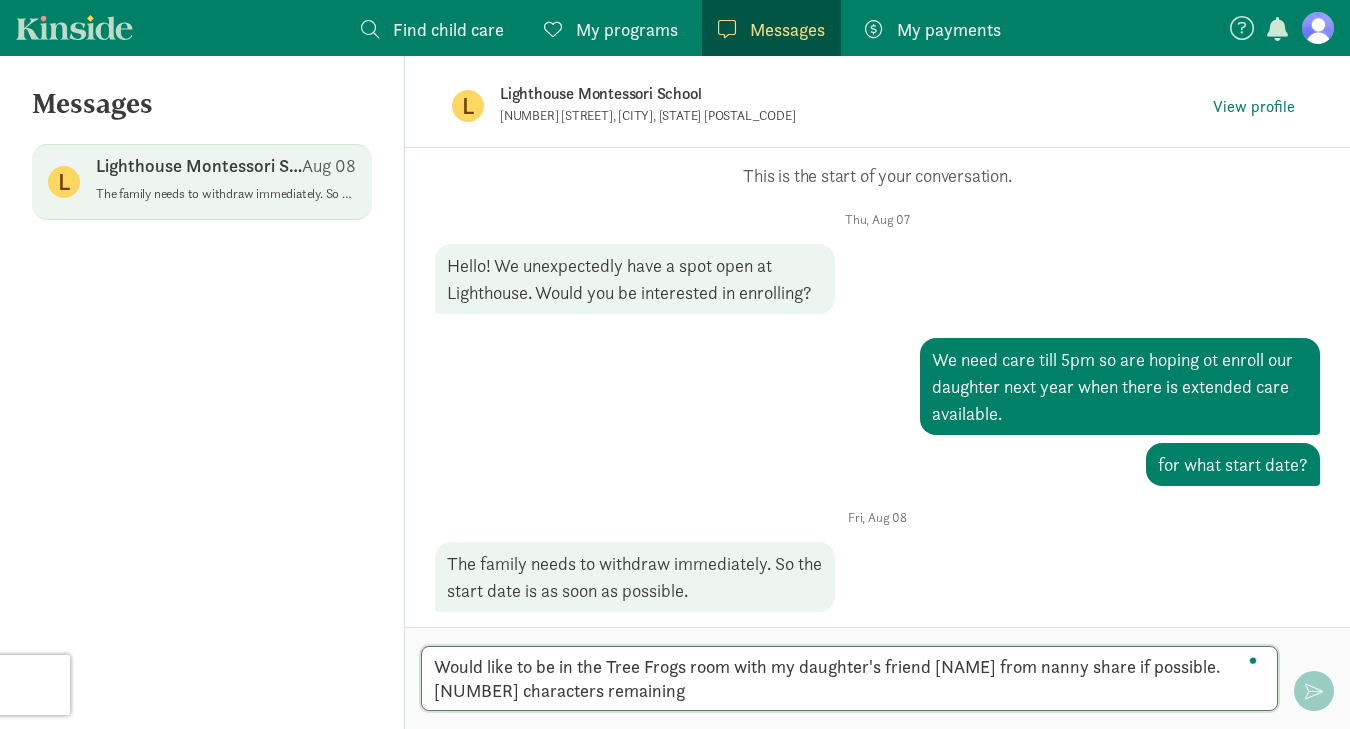 type 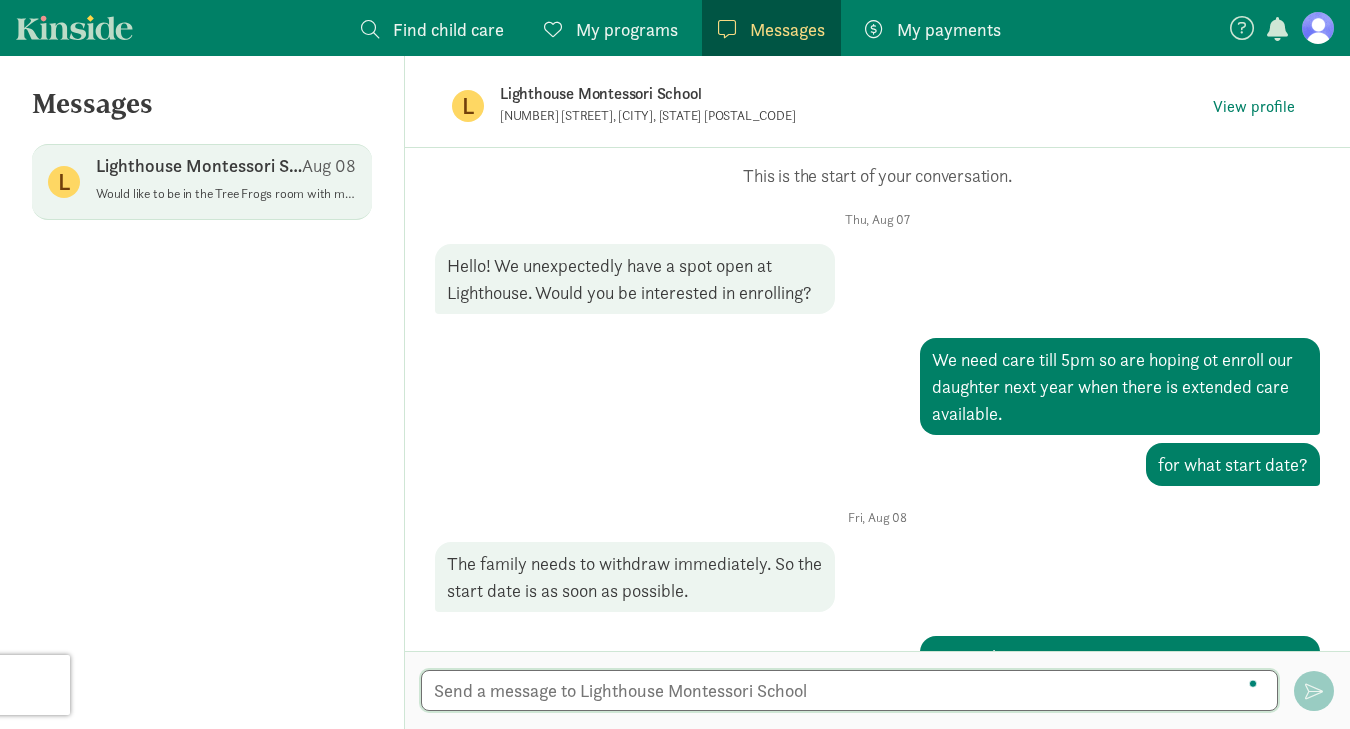 scroll, scrollTop: 79, scrollLeft: 0, axis: vertical 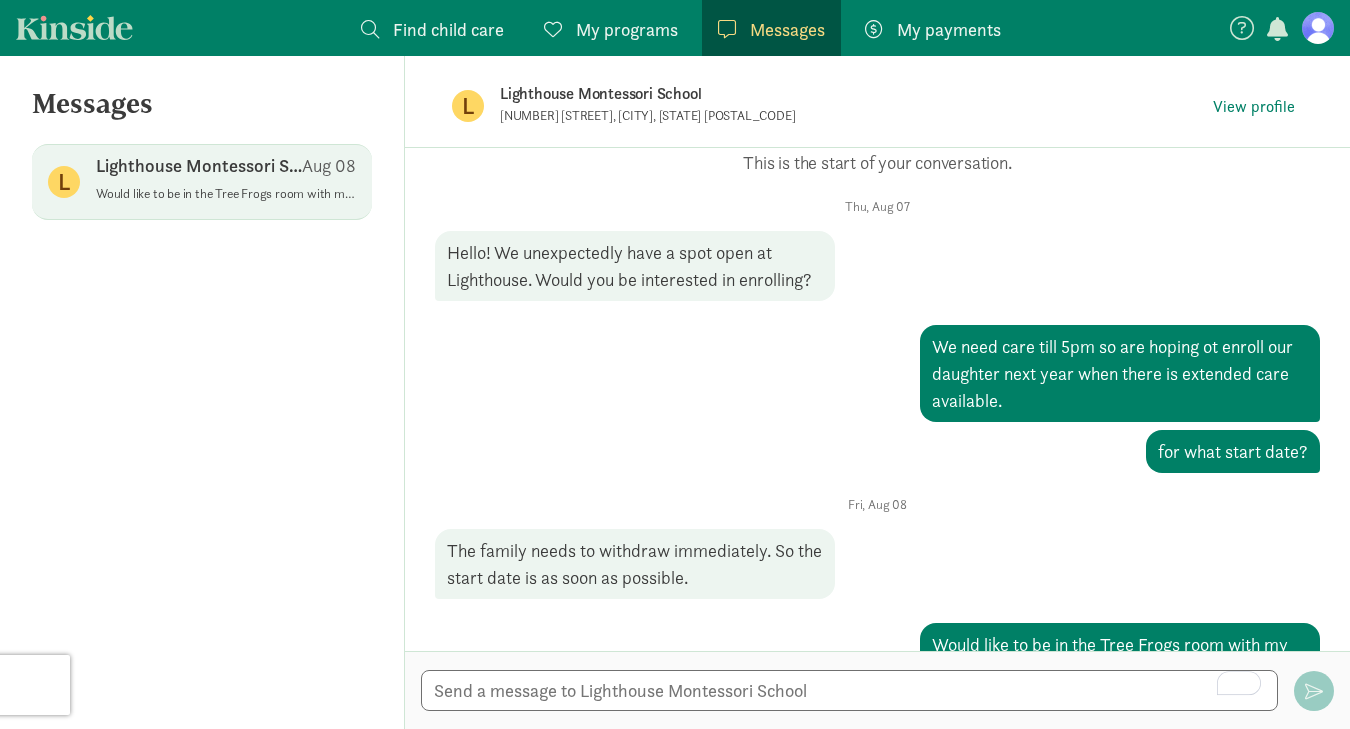click 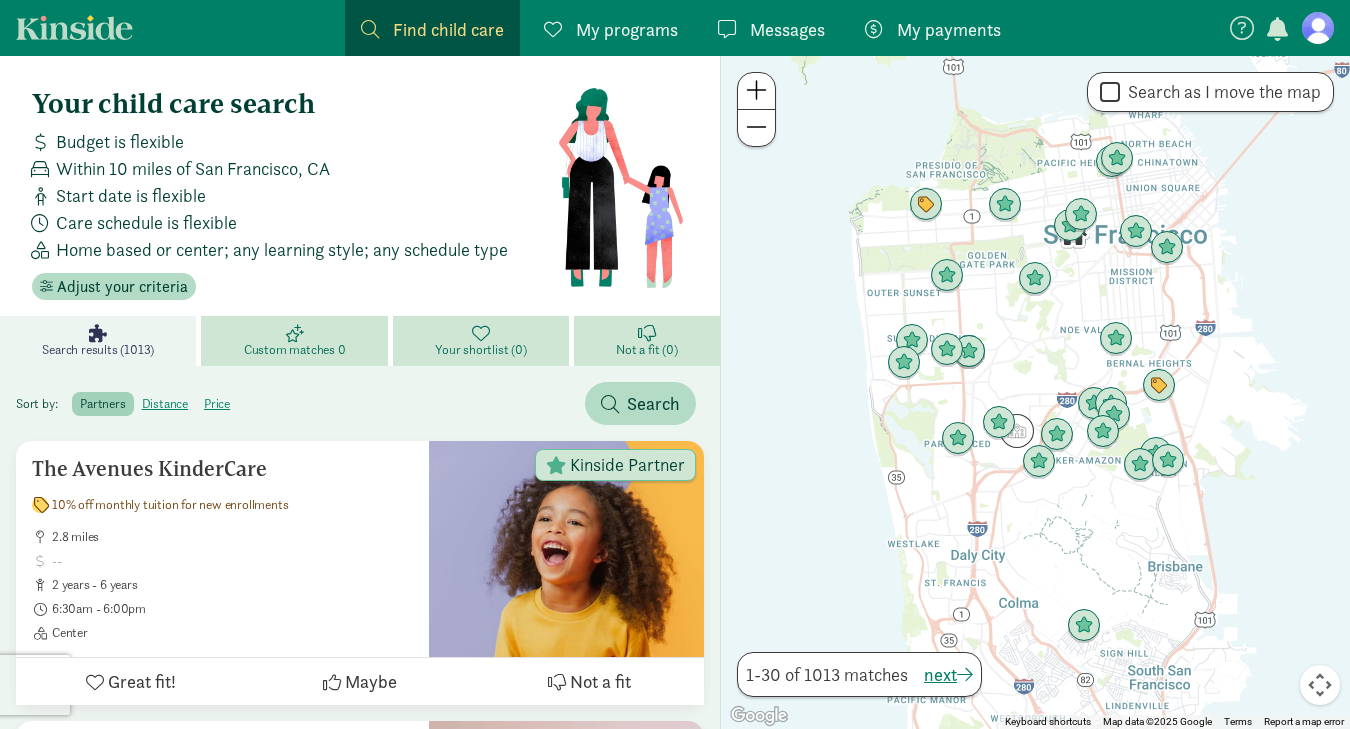 click on "My programs" at bounding box center [627, 29] 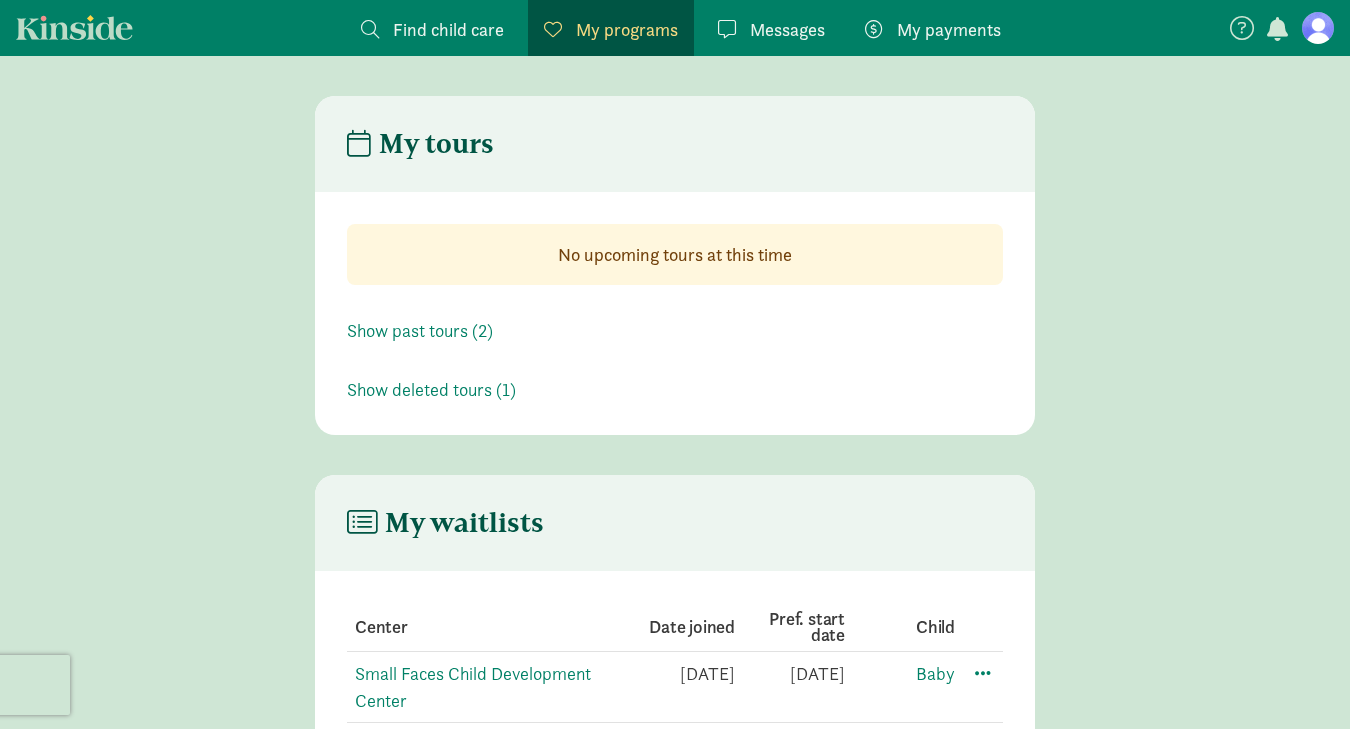 scroll, scrollTop: 110, scrollLeft: 0, axis: vertical 